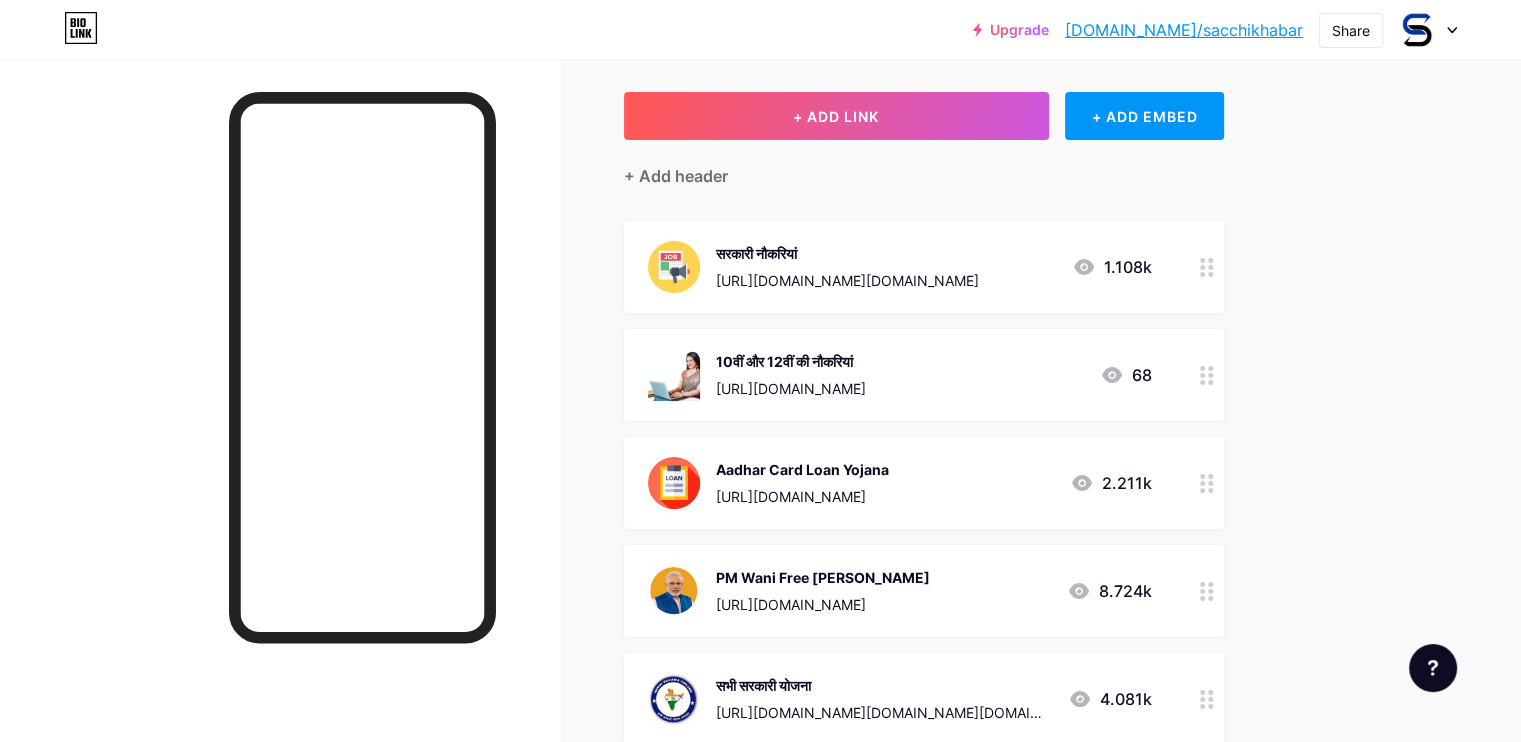 scroll, scrollTop: 90, scrollLeft: 0, axis: vertical 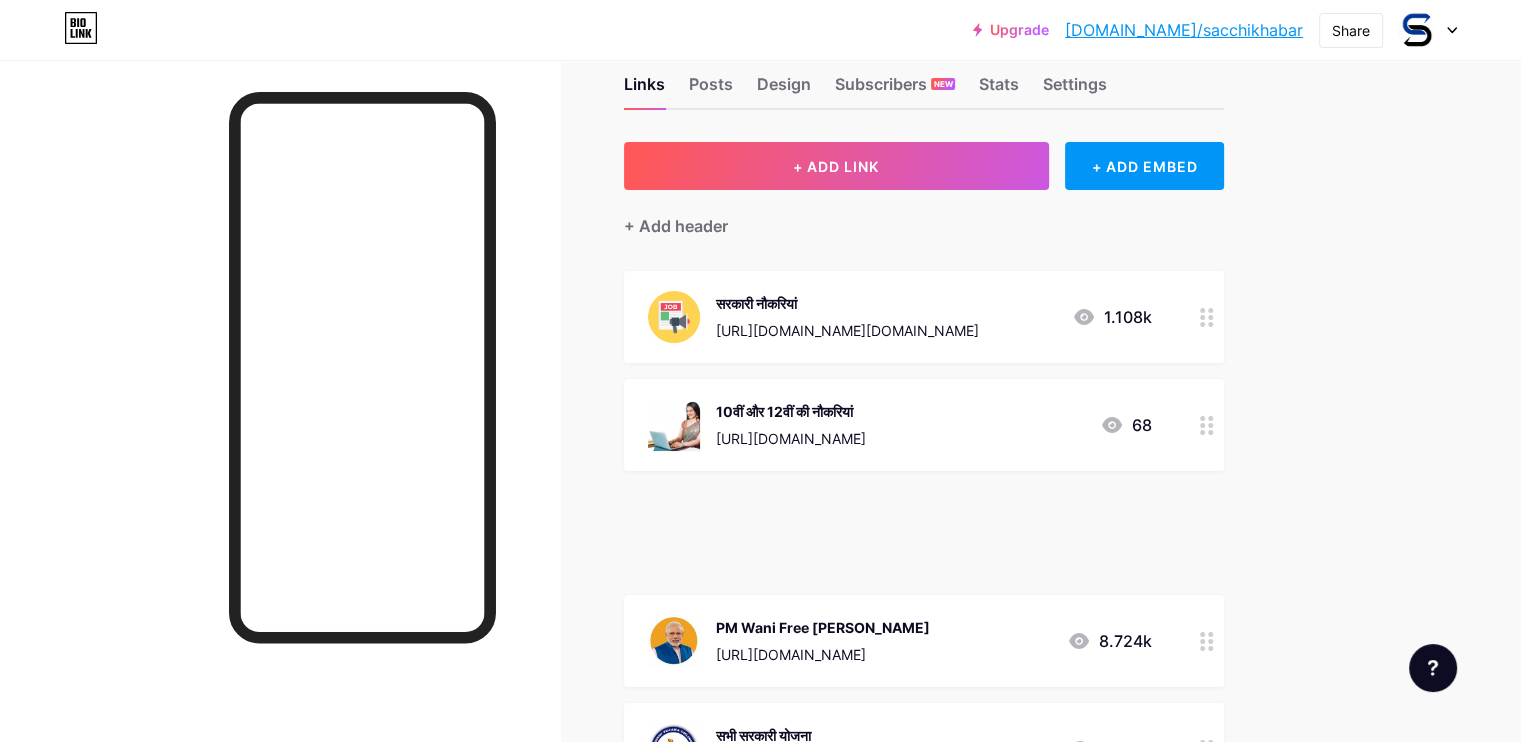 type 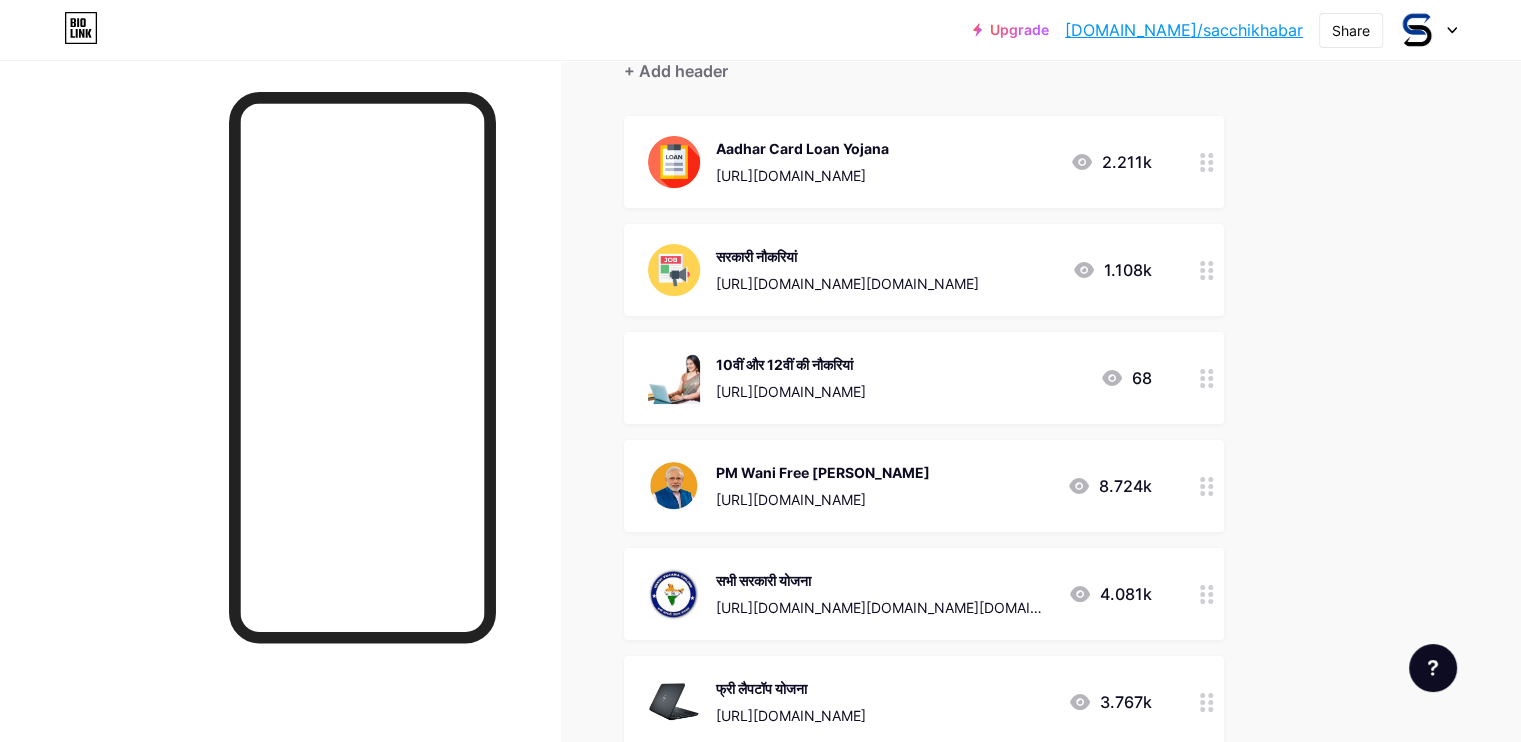 scroll, scrollTop: 200, scrollLeft: 0, axis: vertical 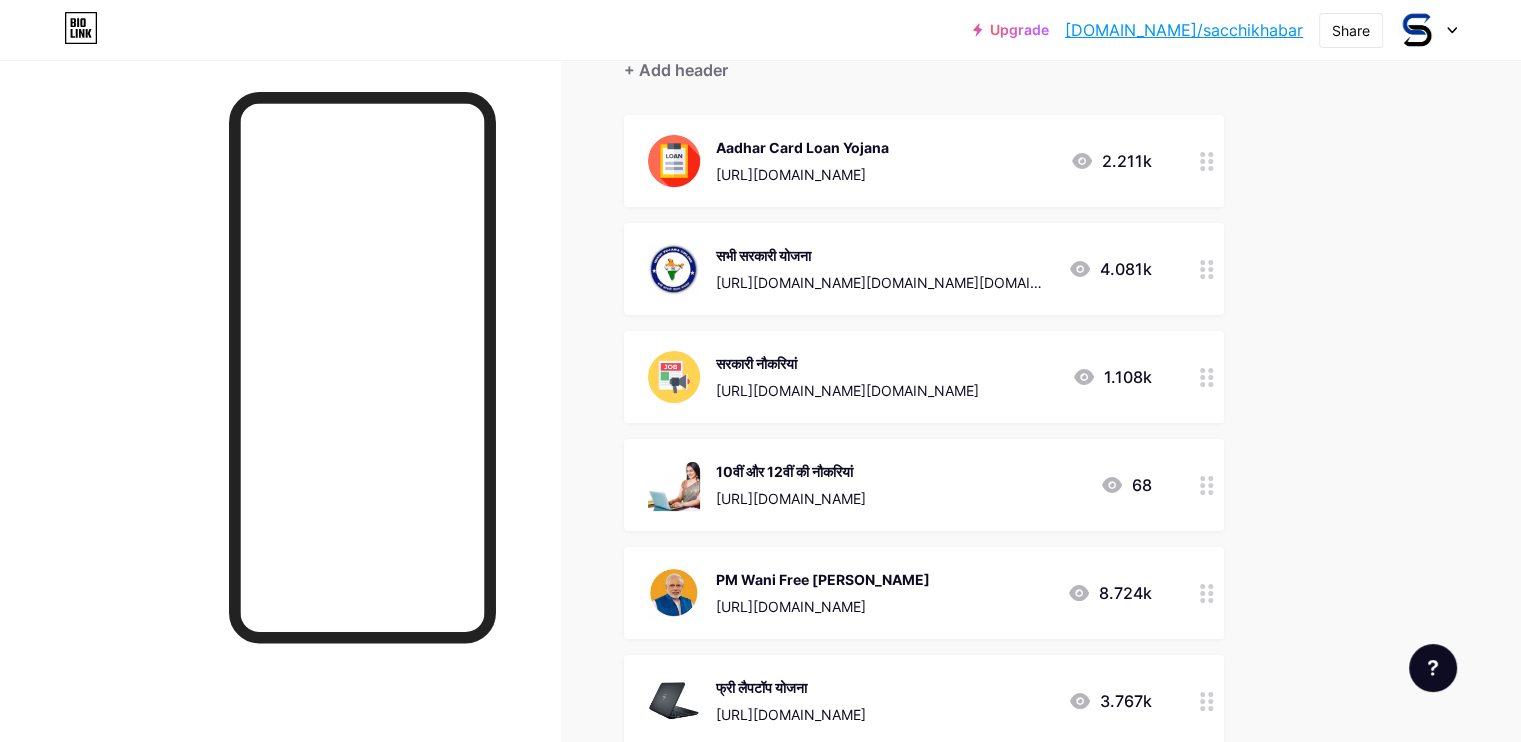 click on "Upgrade   [DOMAIN_NAME]/sacchi...   [DOMAIN_NAME]/sacchikhabar   Share               Switch accounts     Sacchi Khabar   [DOMAIN_NAME]/sacchikhabar       + Add a new page        Account settings   Logout   Link Copied
Links
Posts
Design
Subscribers
NEW
Stats
Settings       + ADD LINK     + ADD EMBED
+ Add header
Aadhar Card Loan Yojana
[URL][DOMAIN_NAME]
2.211k
सभी सरकारी योजना
4.081k
सरकारी नौकरियां
[URL][DOMAIN_NAME][DOMAIN_NAME]
1.108k
10वीं और 12वीं की नौकरियां
[URL][DOMAIN_NAME]" at bounding box center (760, 552) 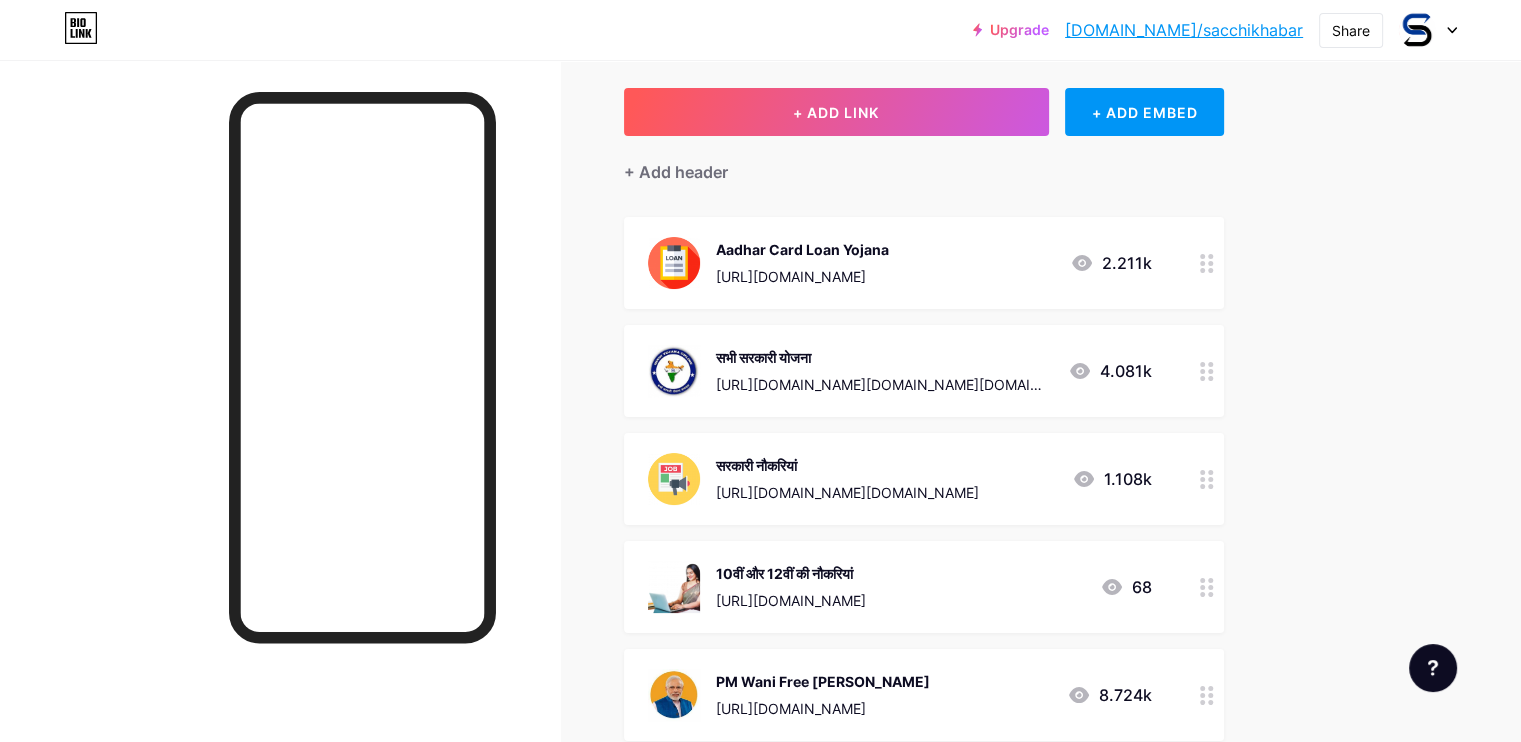scroll, scrollTop: 96, scrollLeft: 0, axis: vertical 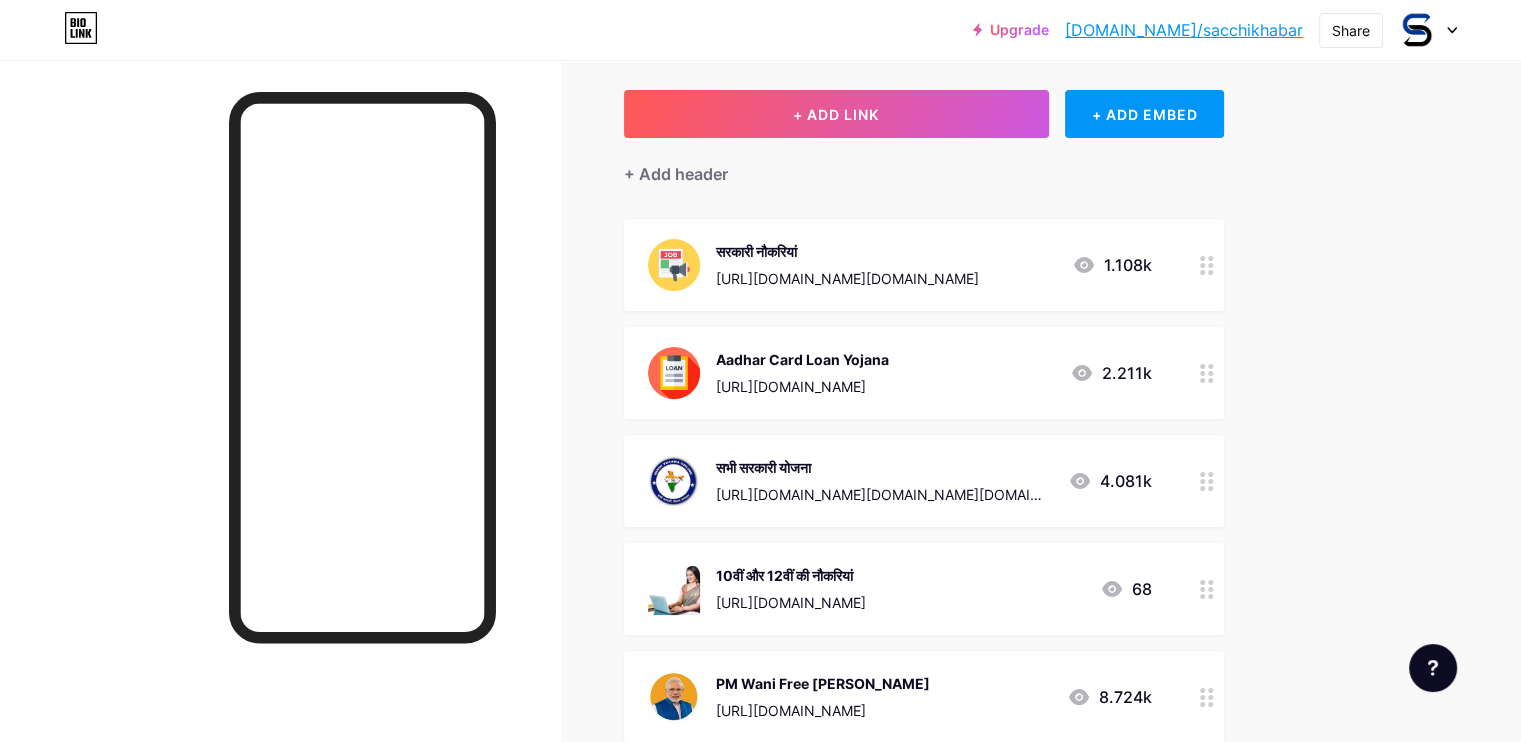 click on "Links
Posts
Design
Subscribers
NEW
Stats
Settings       + ADD LINK     + ADD EMBED
+ Add header
सरकारी नौकरियां
[URL][DOMAIN_NAME][DOMAIN_NAME]
1.108k
Aadhar Card Loan Yojana
[URL][DOMAIN_NAME]
2.211k
सभी सरकारी योजना
4.081k
10वीं और 12वीं की नौकरियां
[URL][DOMAIN_NAME]
68
PM Wani Free [PERSON_NAME]
[URL][DOMAIN_NAME]
8.724k
3.767k" at bounding box center (654, 686) 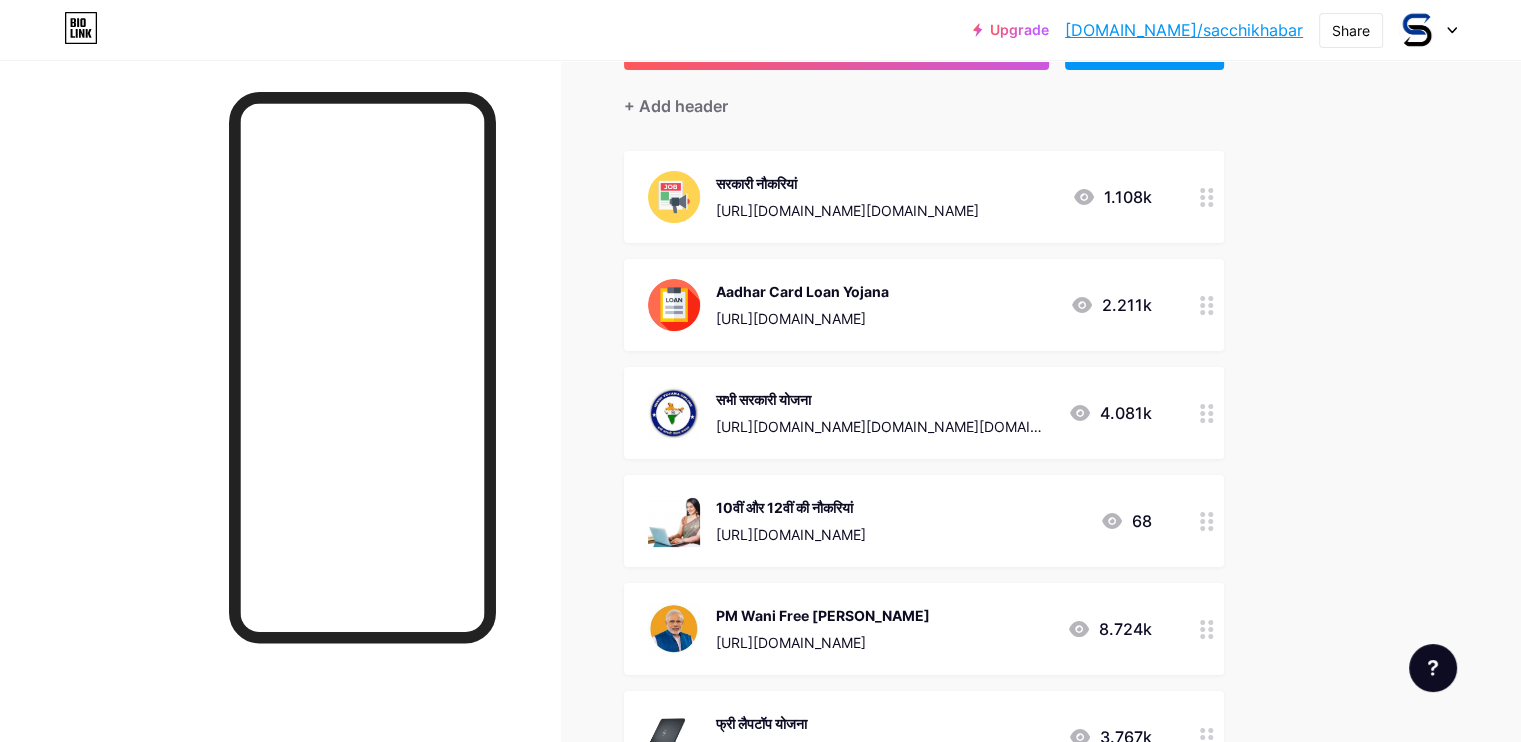 scroll, scrollTop: 0, scrollLeft: 0, axis: both 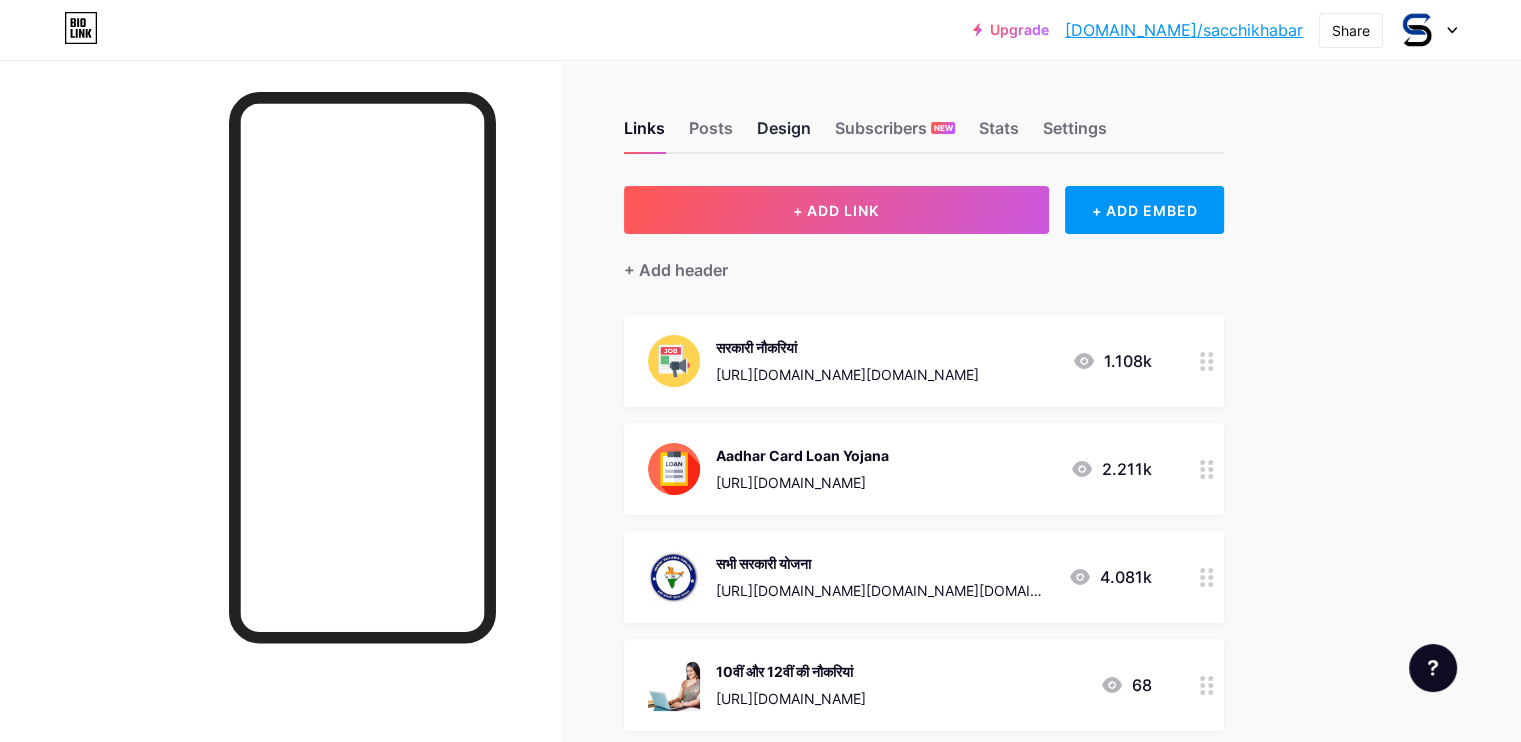 click on "Design" at bounding box center (784, 134) 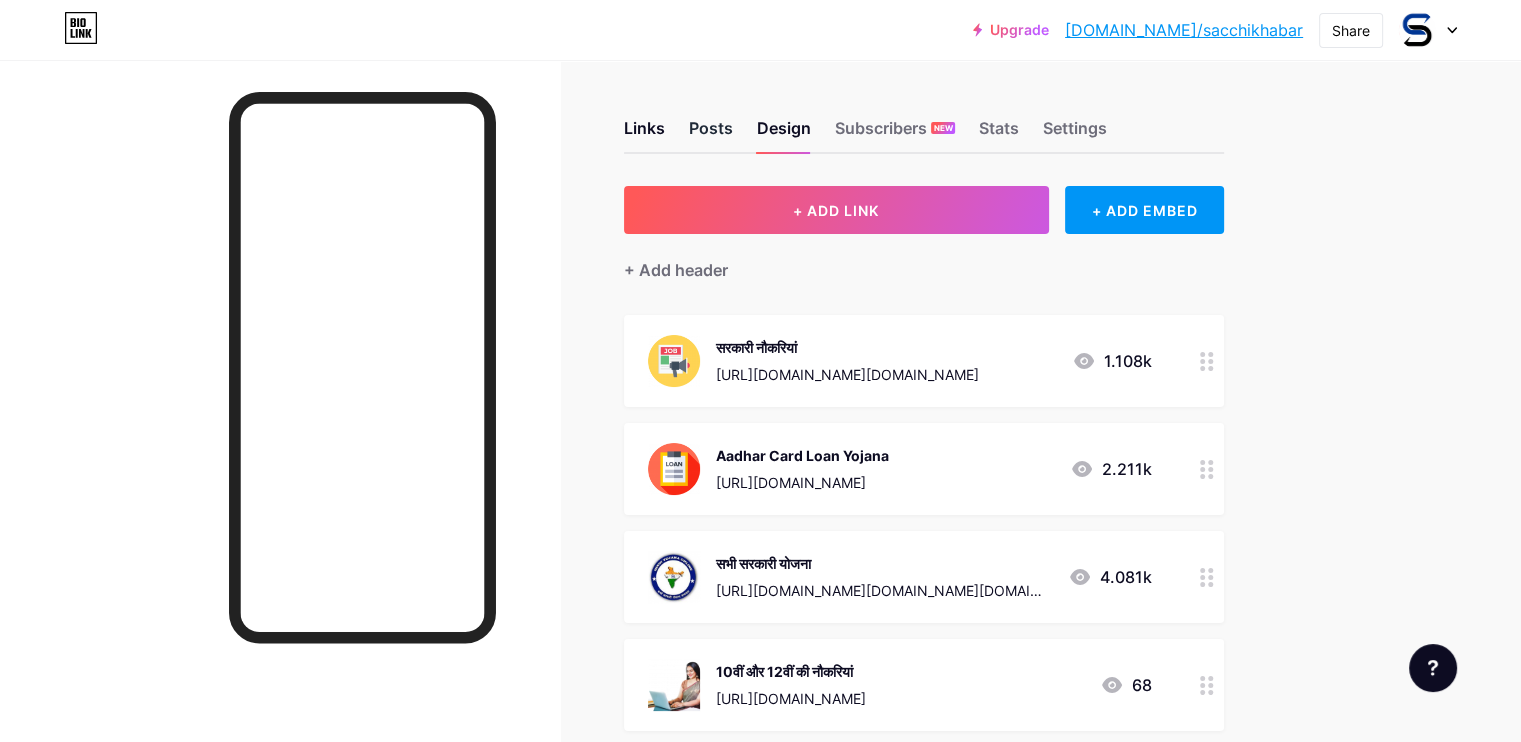 click on "Posts" at bounding box center [711, 134] 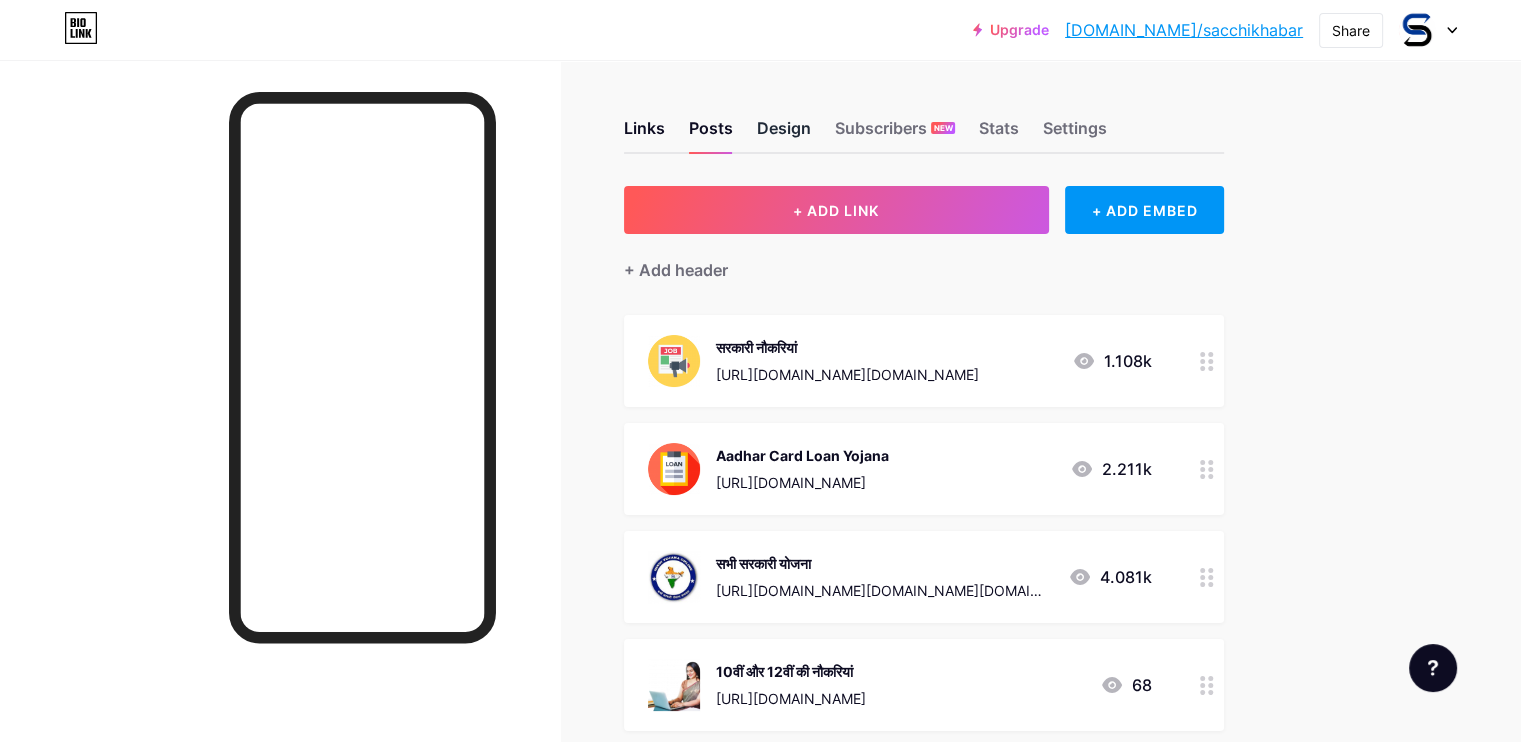 click on "Design" at bounding box center (784, 134) 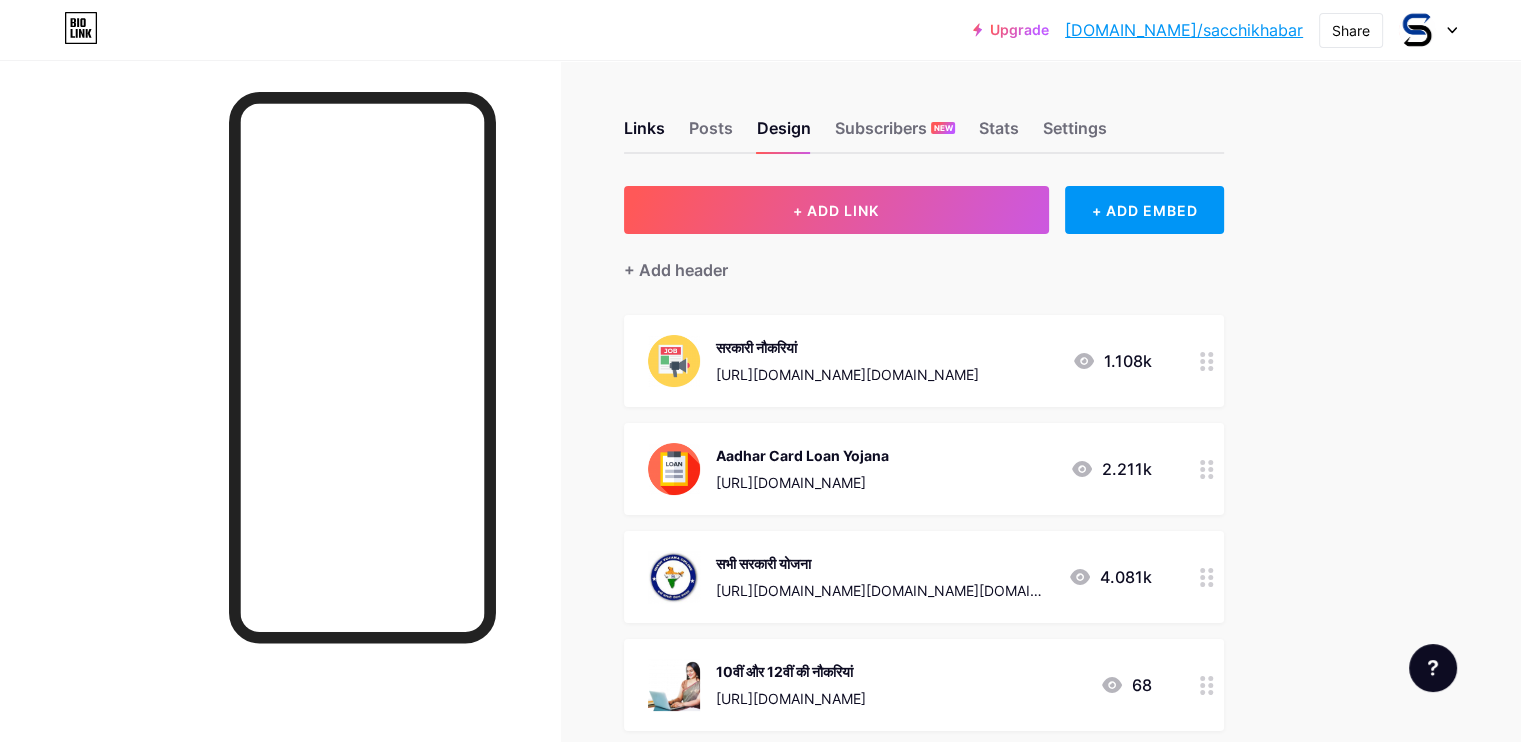 scroll, scrollTop: 332, scrollLeft: 0, axis: vertical 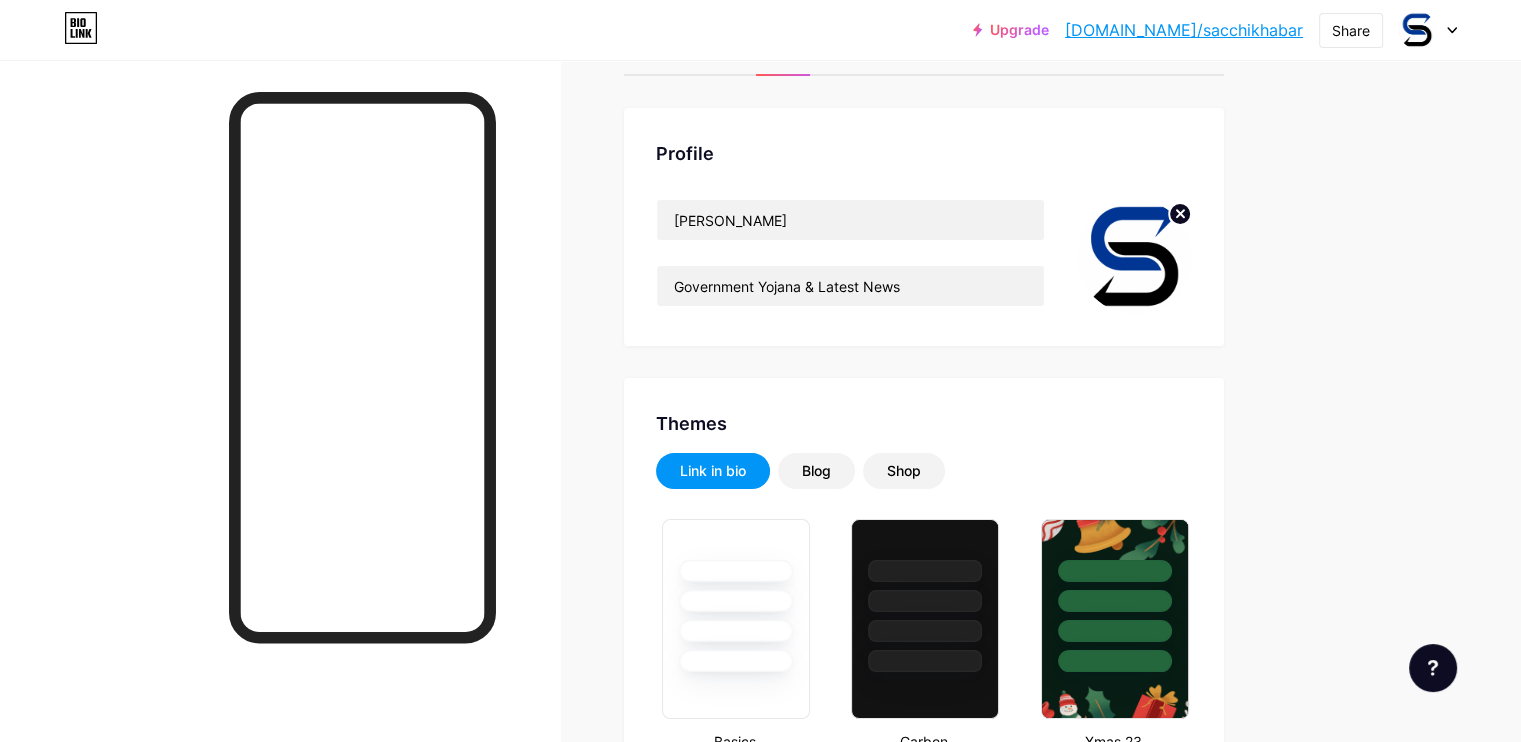 click 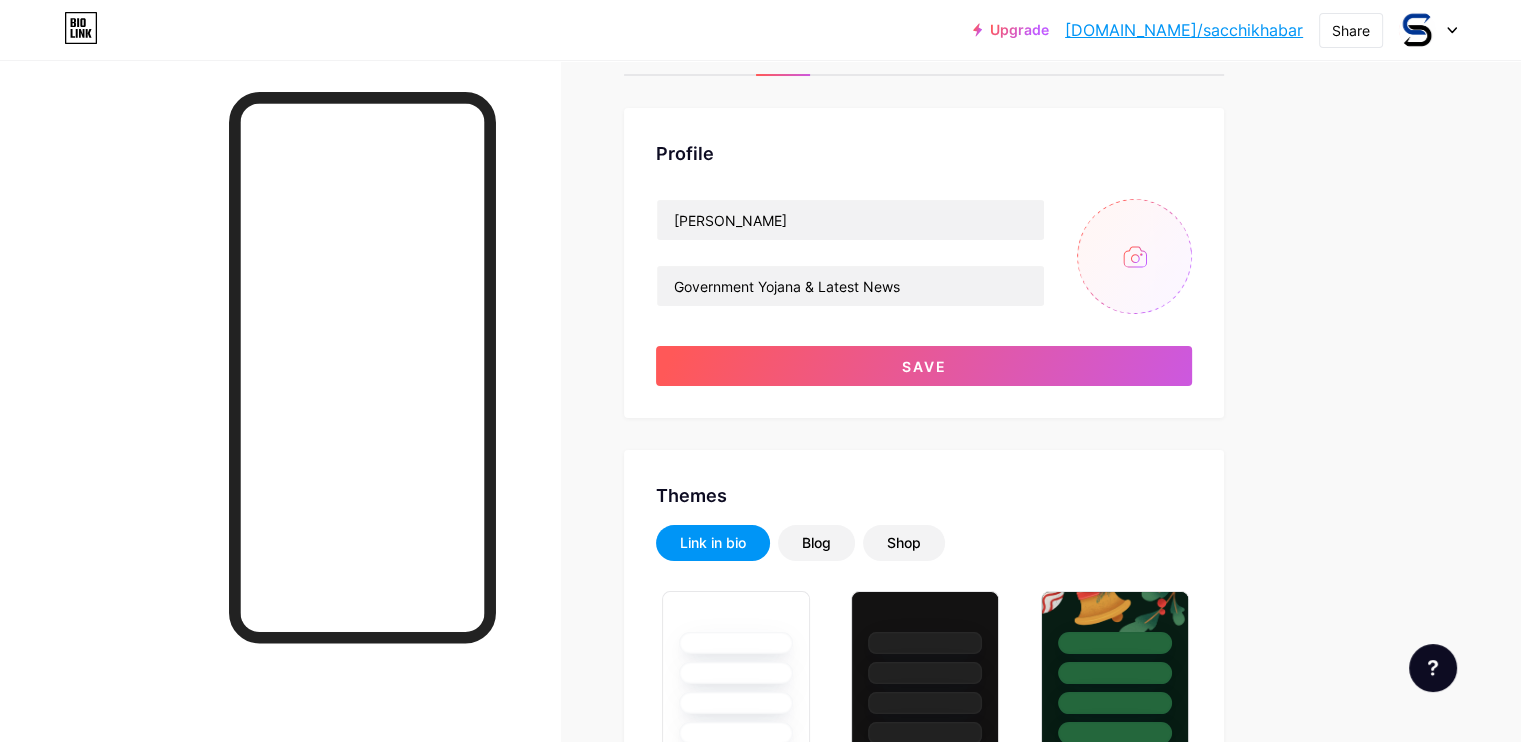 click at bounding box center [1134, 256] 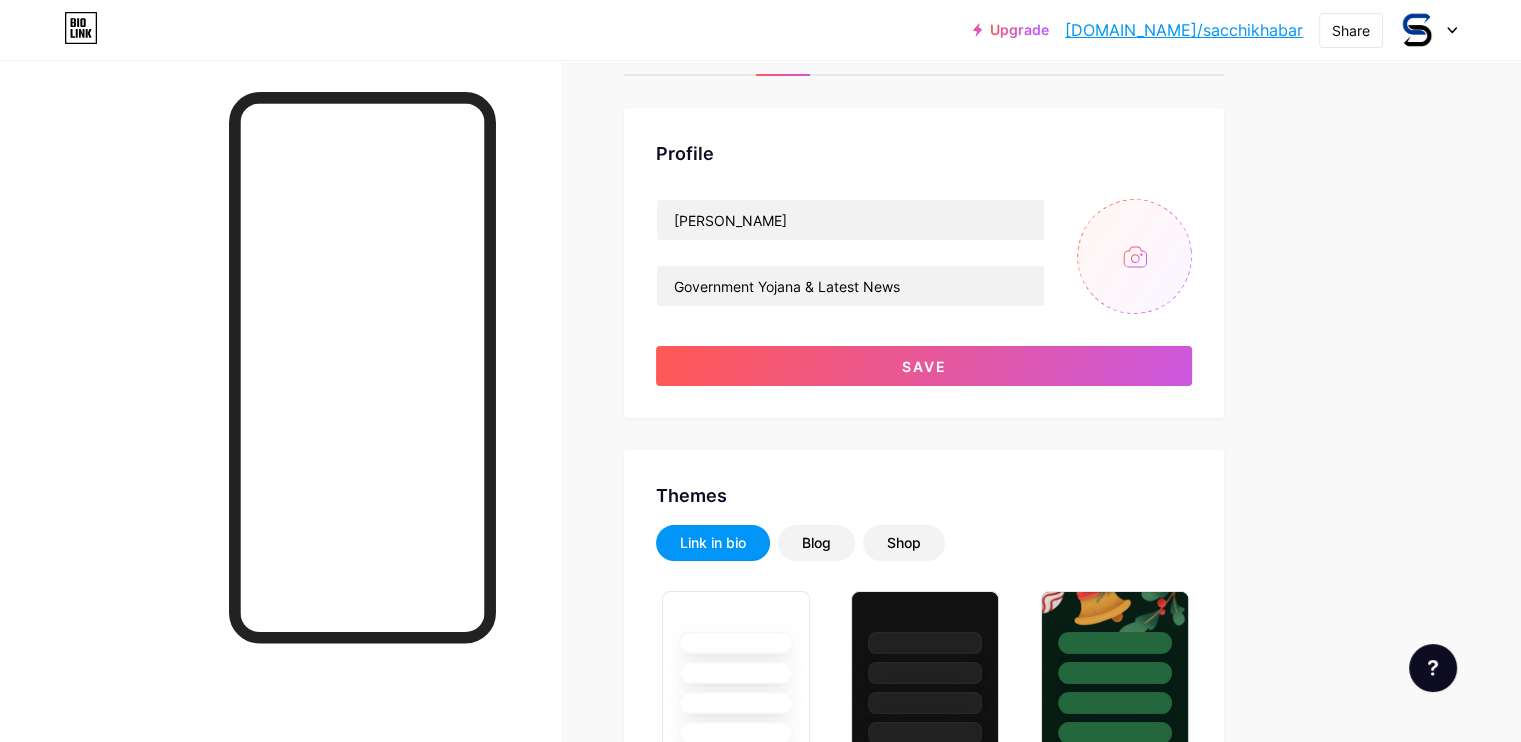 click on "[PERSON_NAME]     Government Yojana & Latest News                               Save" at bounding box center (924, 292) 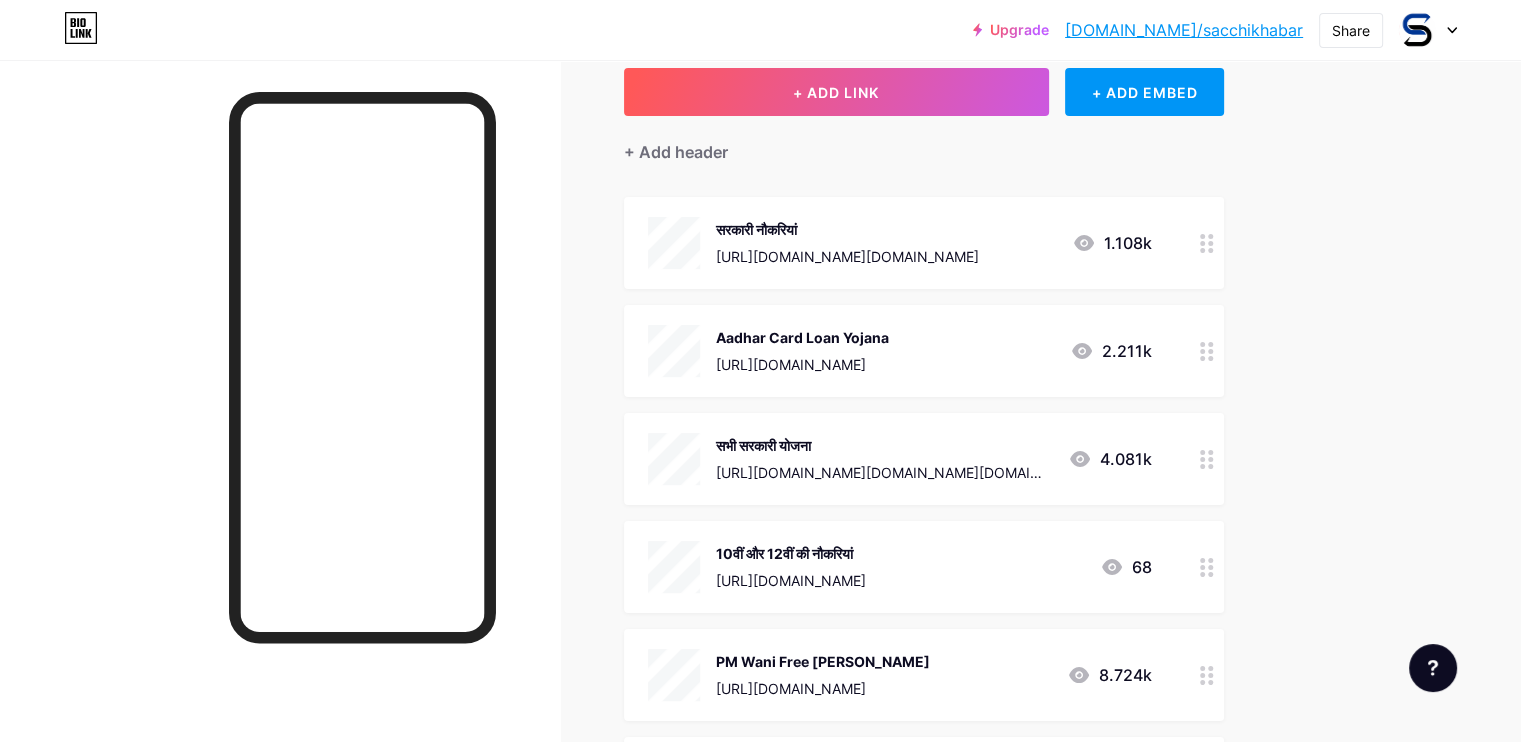 scroll, scrollTop: 0, scrollLeft: 0, axis: both 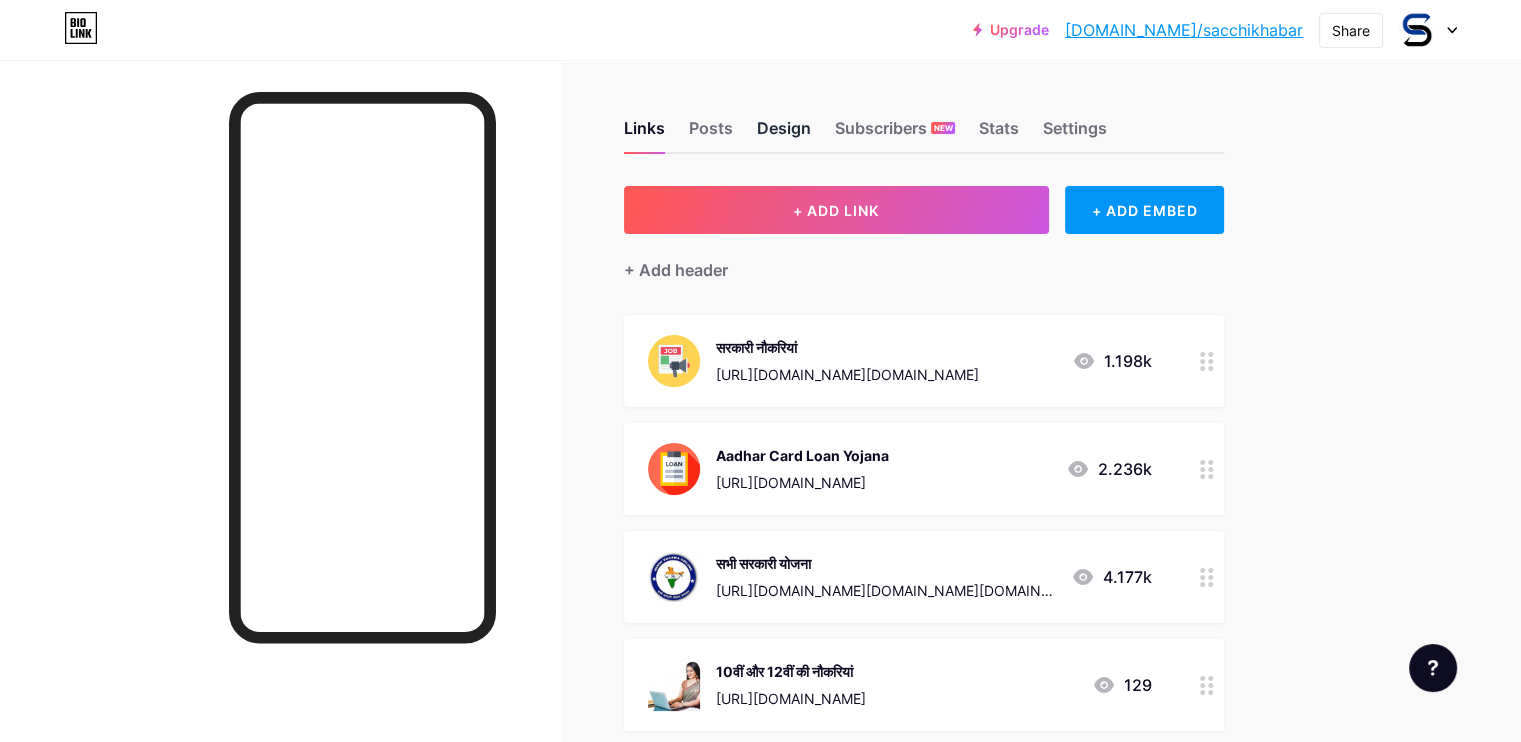 click on "Design" at bounding box center [784, 134] 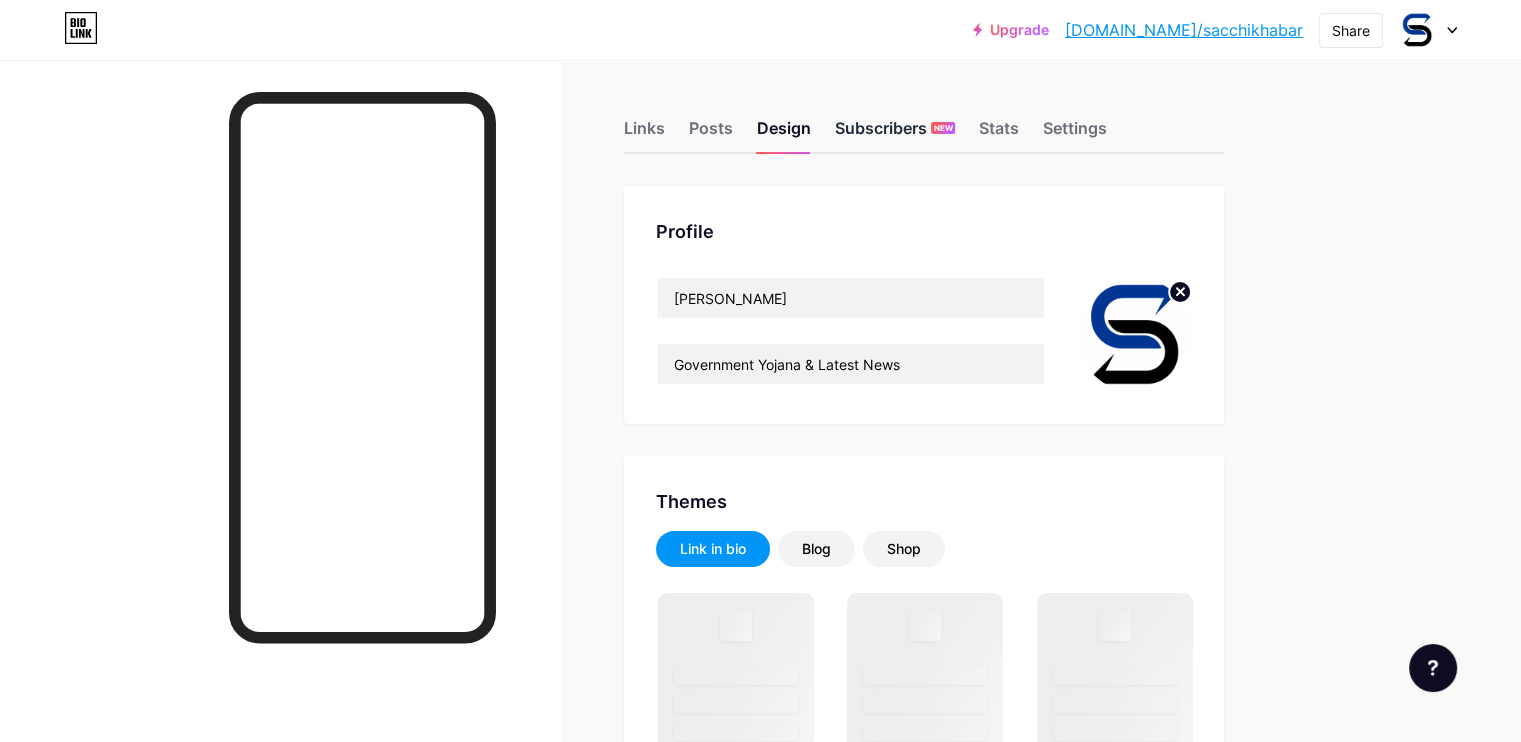 click on "Subscribers
NEW" at bounding box center [895, 134] 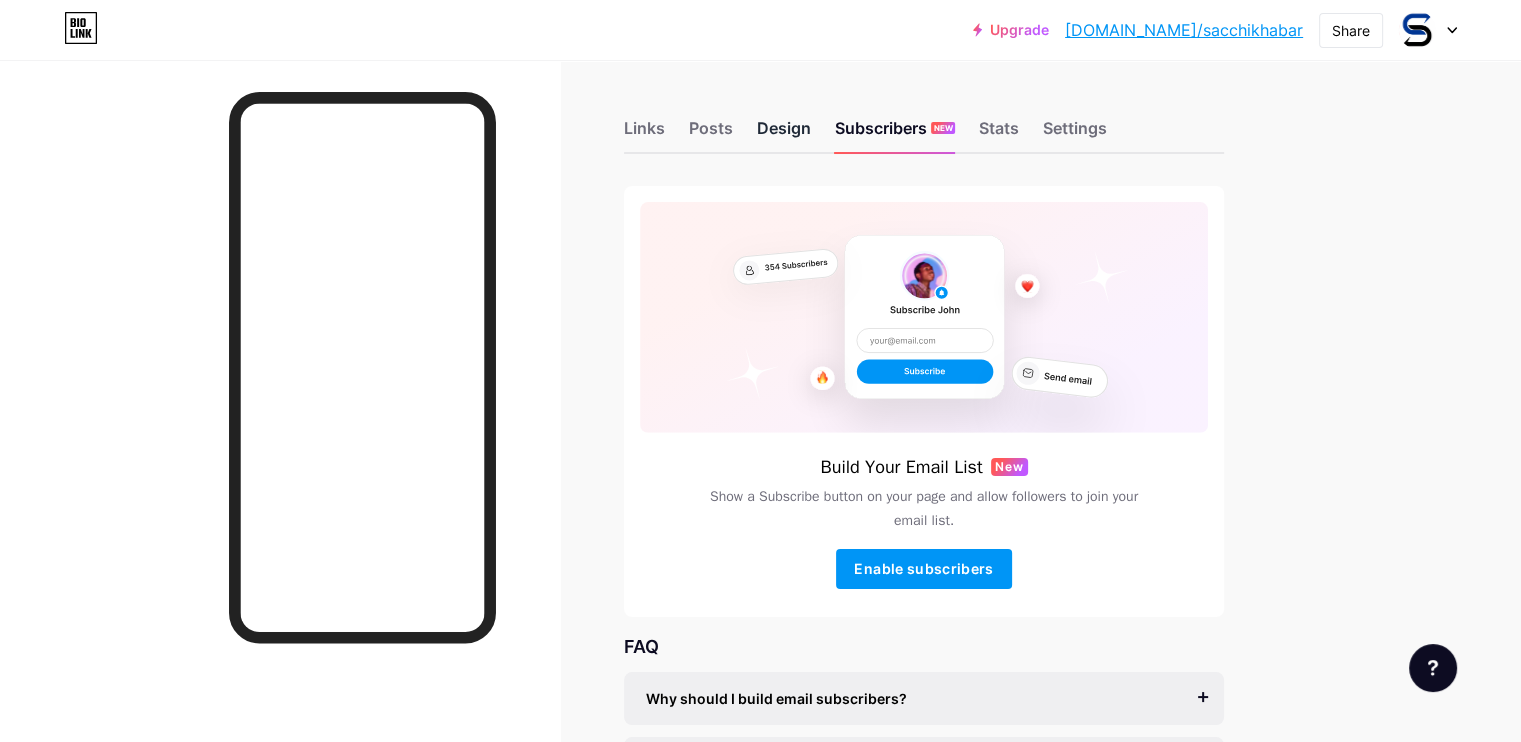 click on "Design" at bounding box center (784, 134) 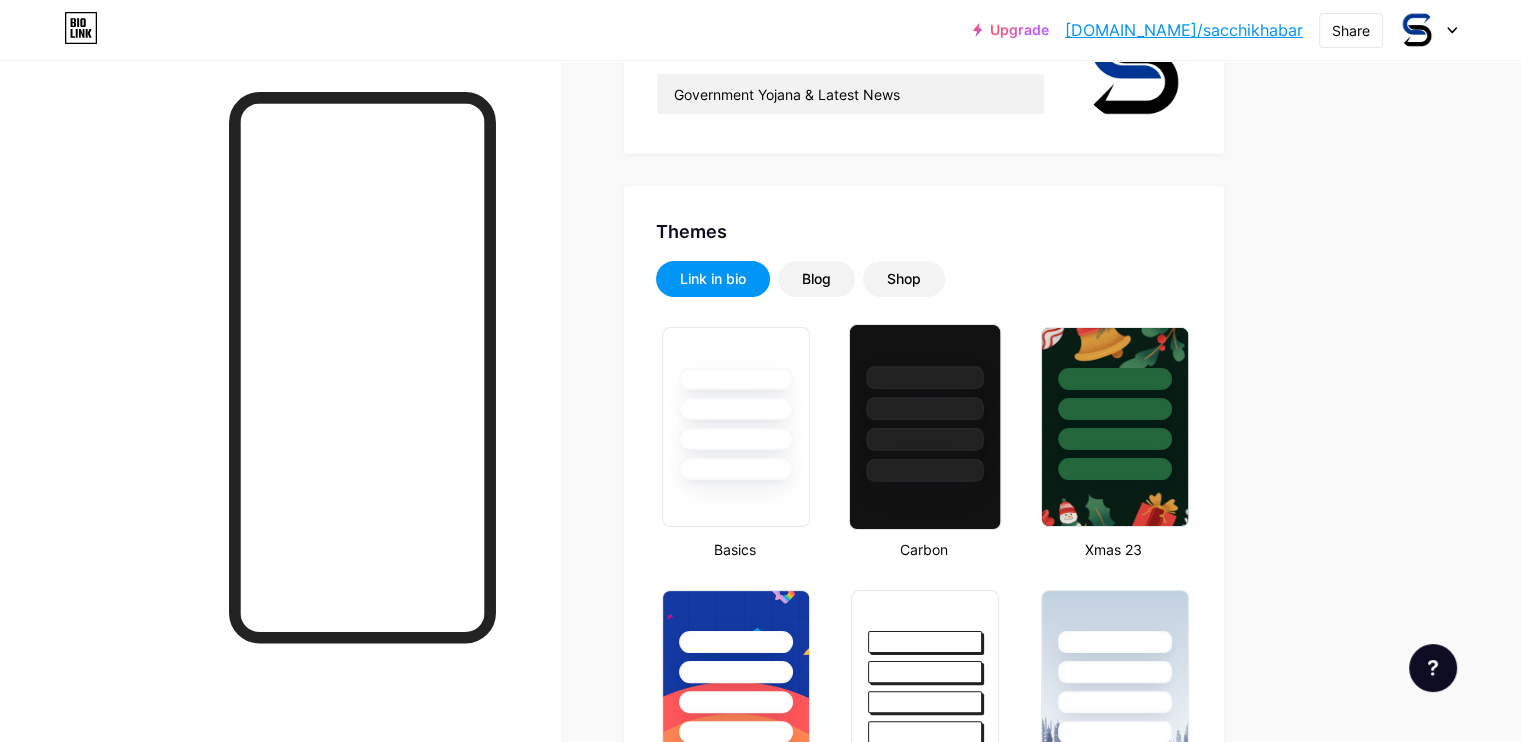 scroll, scrollTop: 271, scrollLeft: 0, axis: vertical 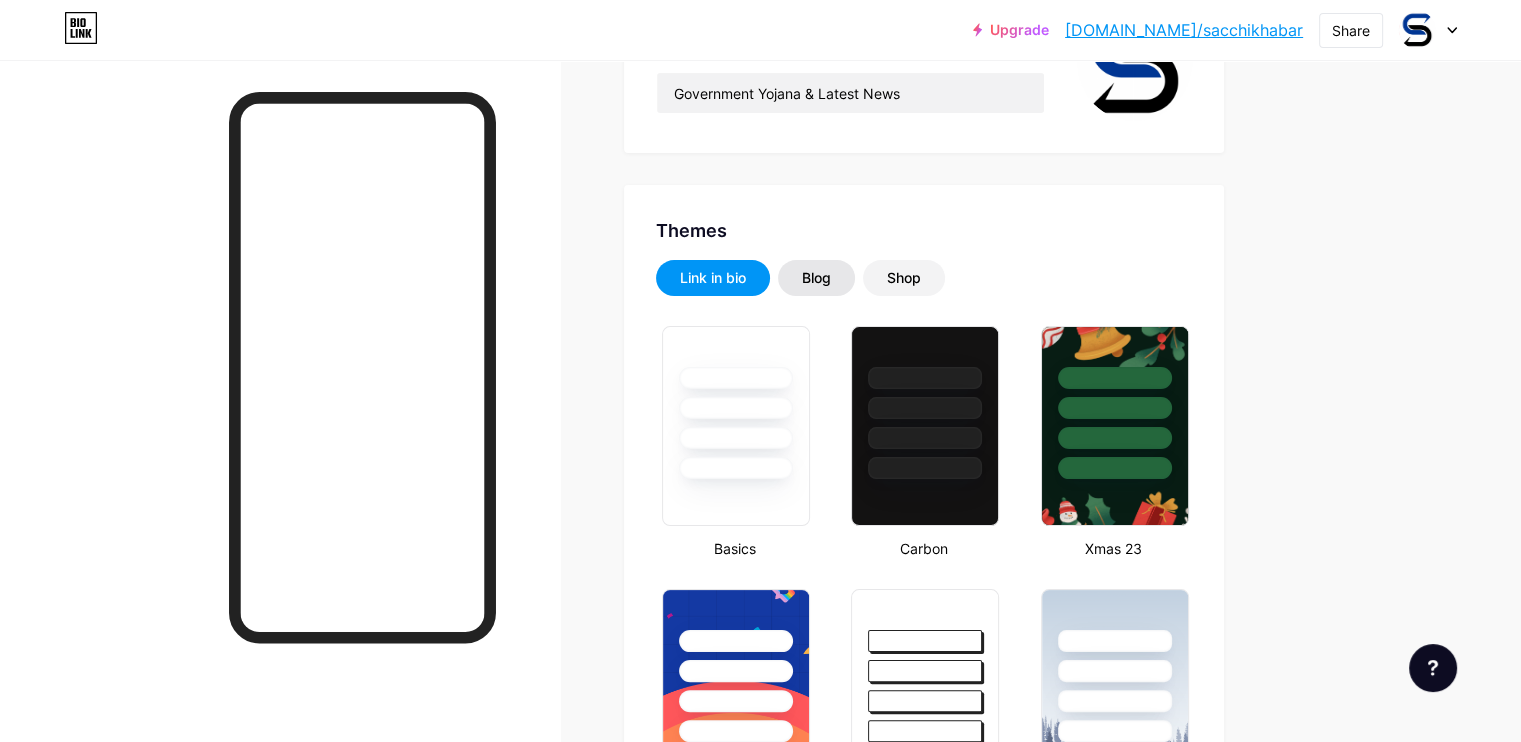 click on "Blog" at bounding box center [816, 278] 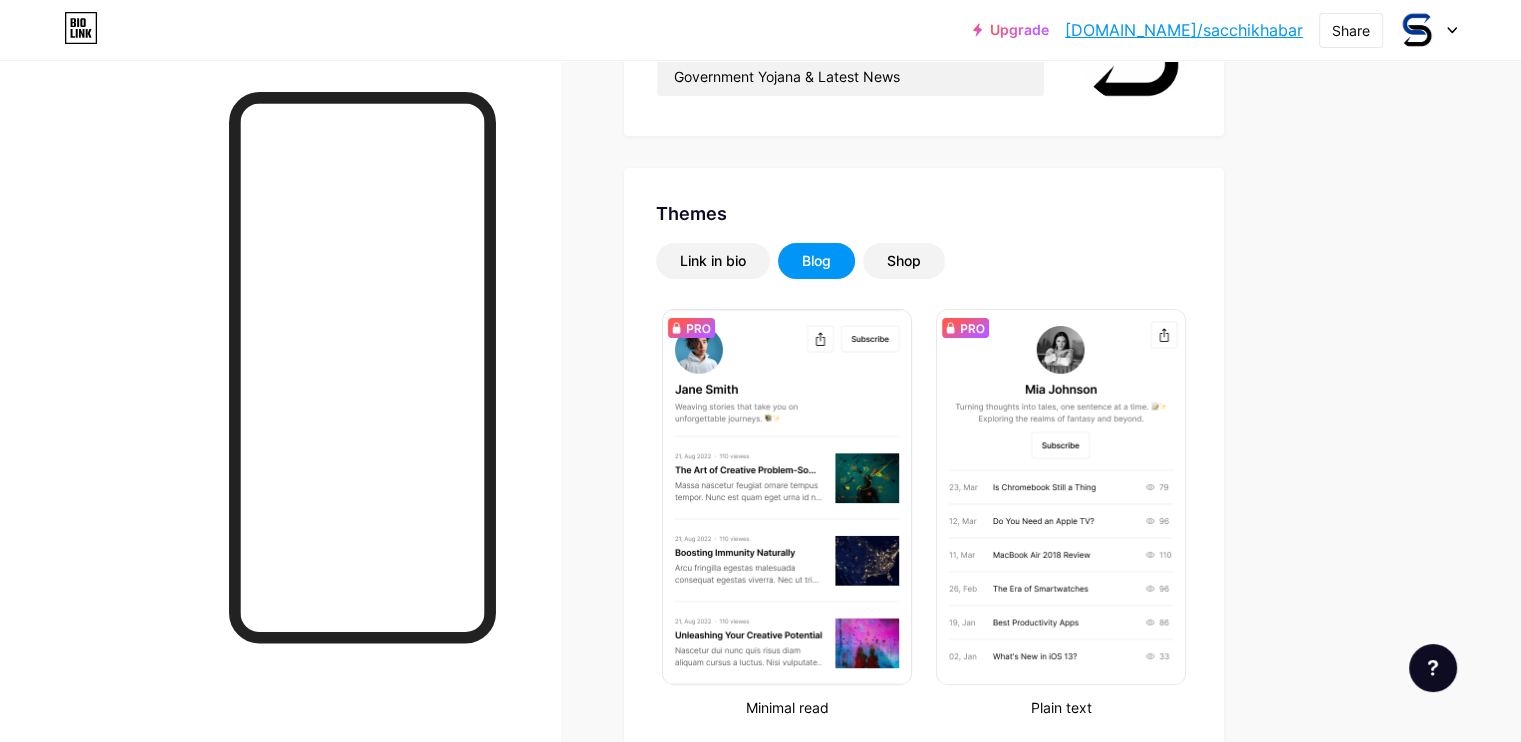 scroll, scrollTop: 292, scrollLeft: 0, axis: vertical 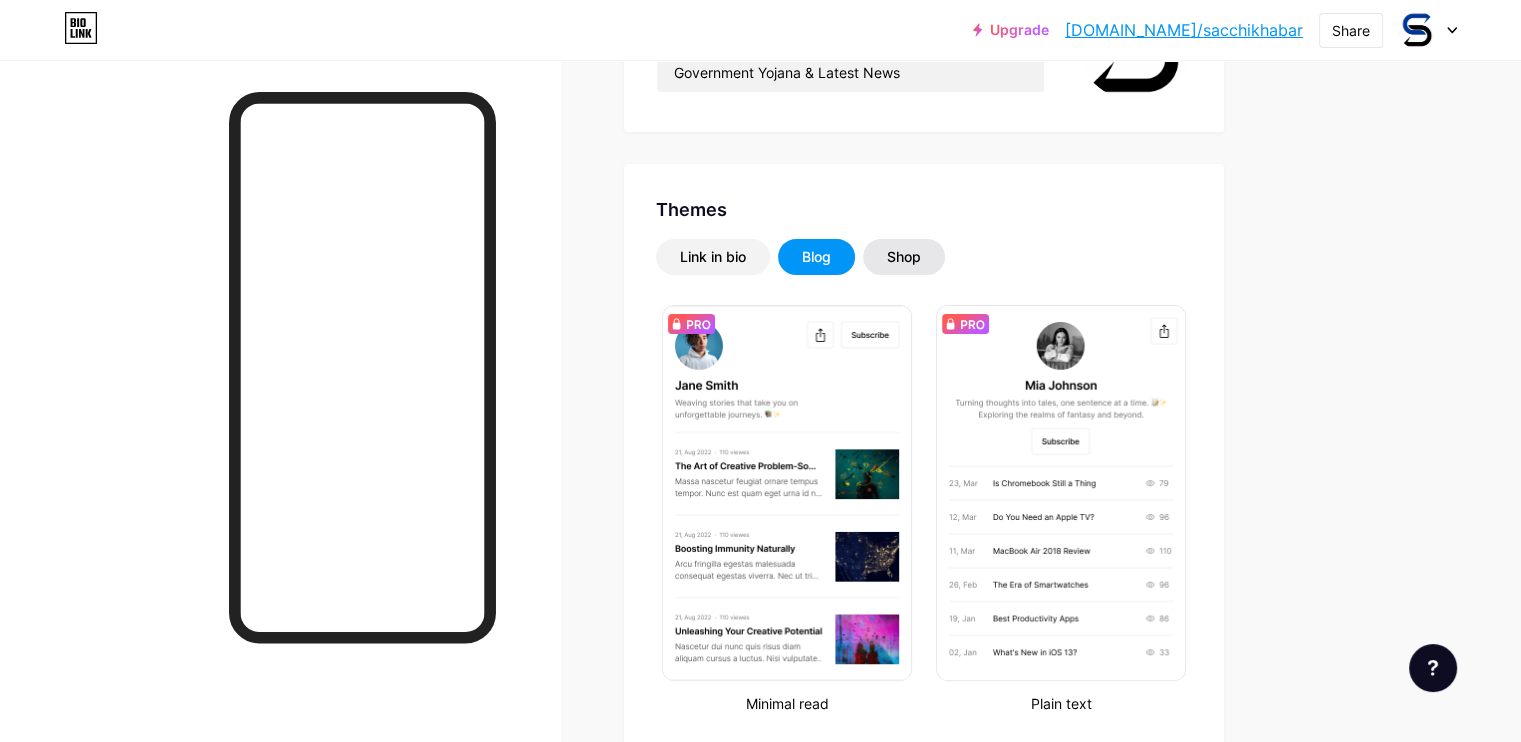 click on "Shop" at bounding box center (904, 257) 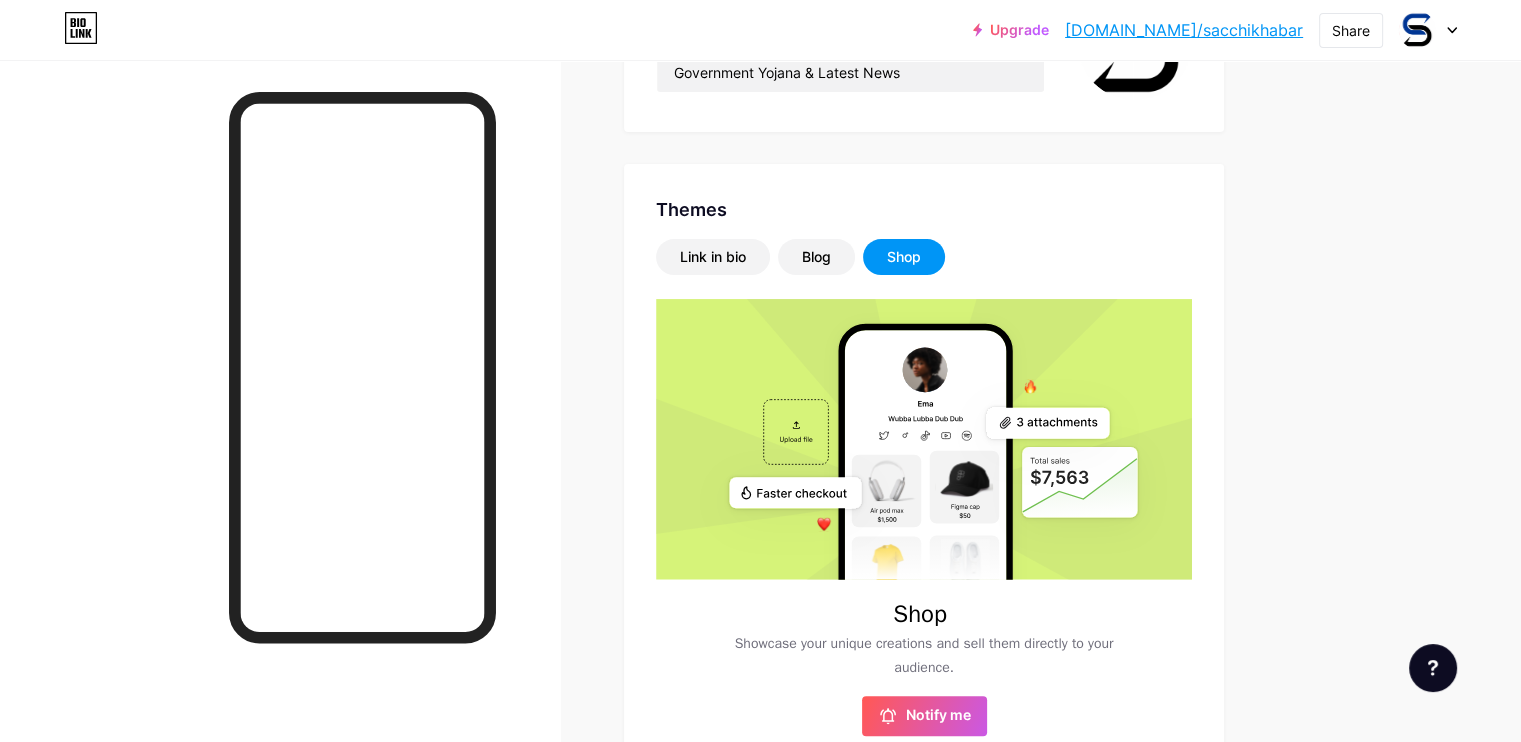 click on "Shop" at bounding box center [904, 257] 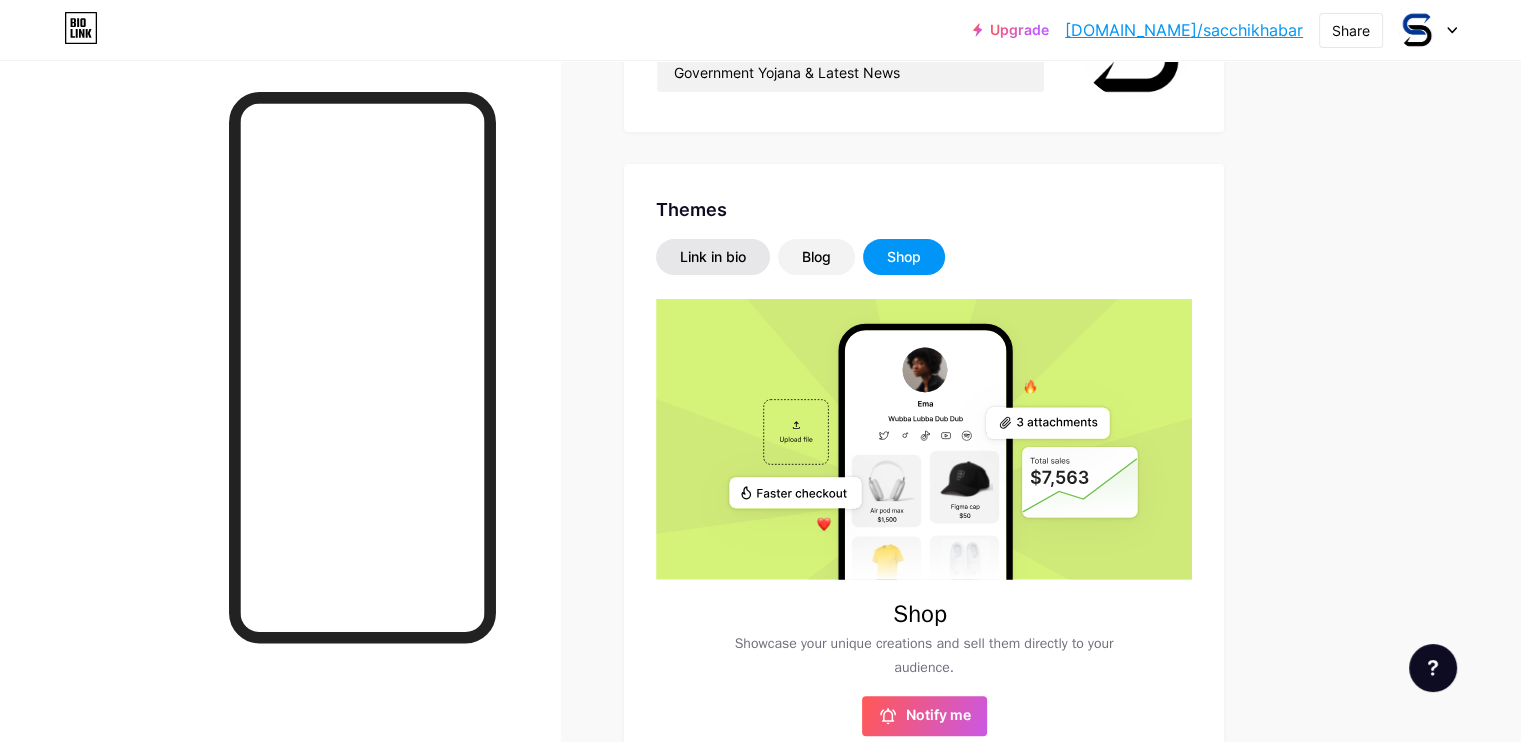 click on "Link in bio" at bounding box center (713, 257) 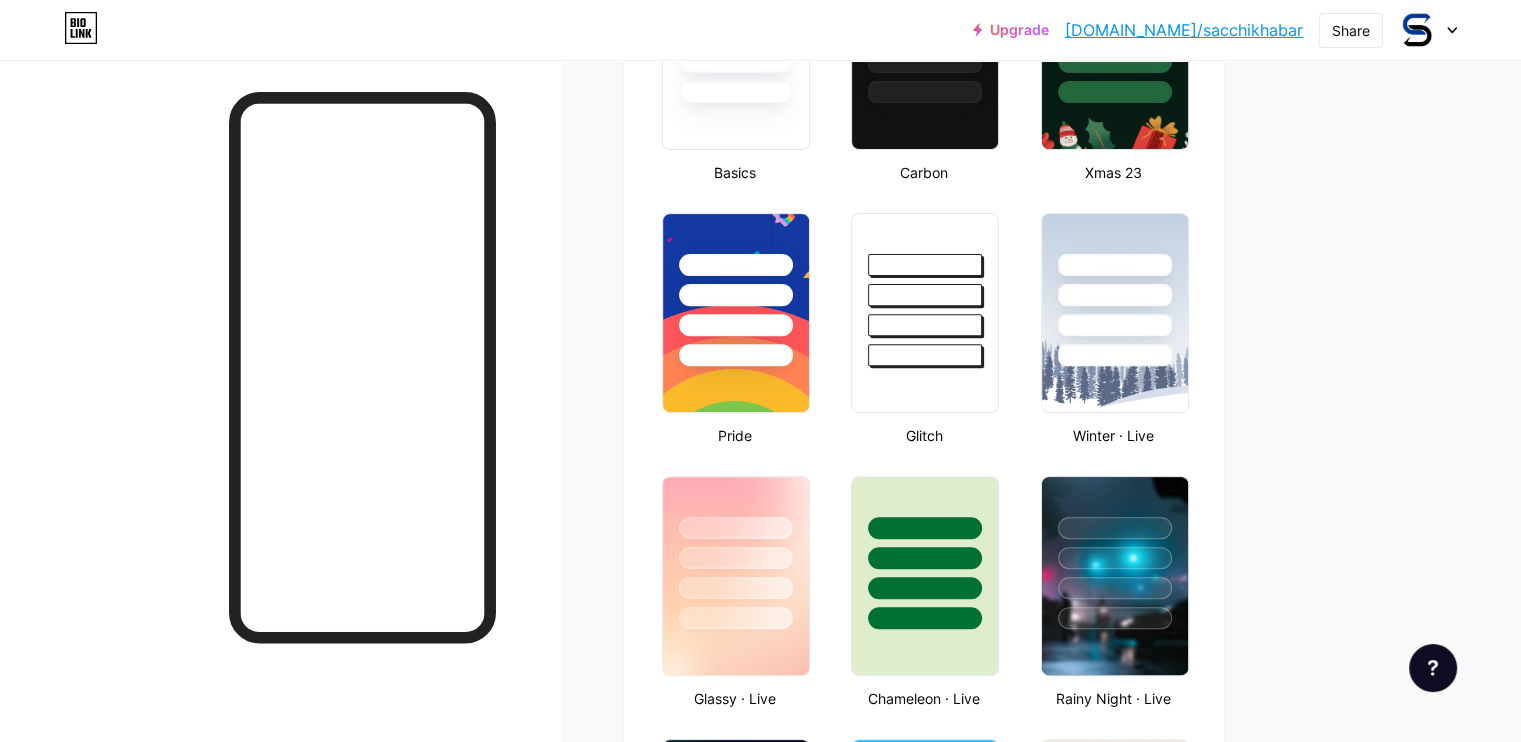 scroll, scrollTop: 648, scrollLeft: 0, axis: vertical 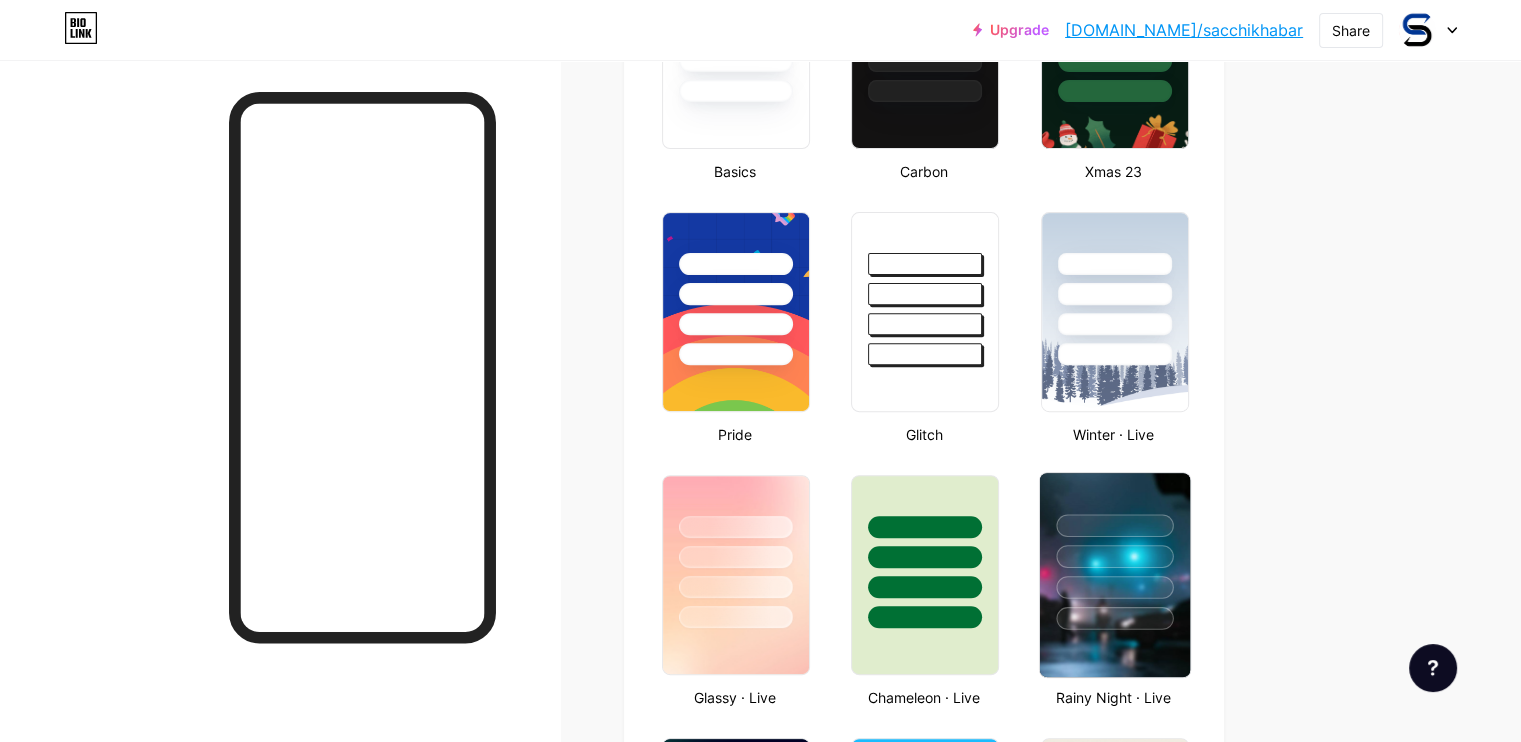 click at bounding box center (1114, 587) 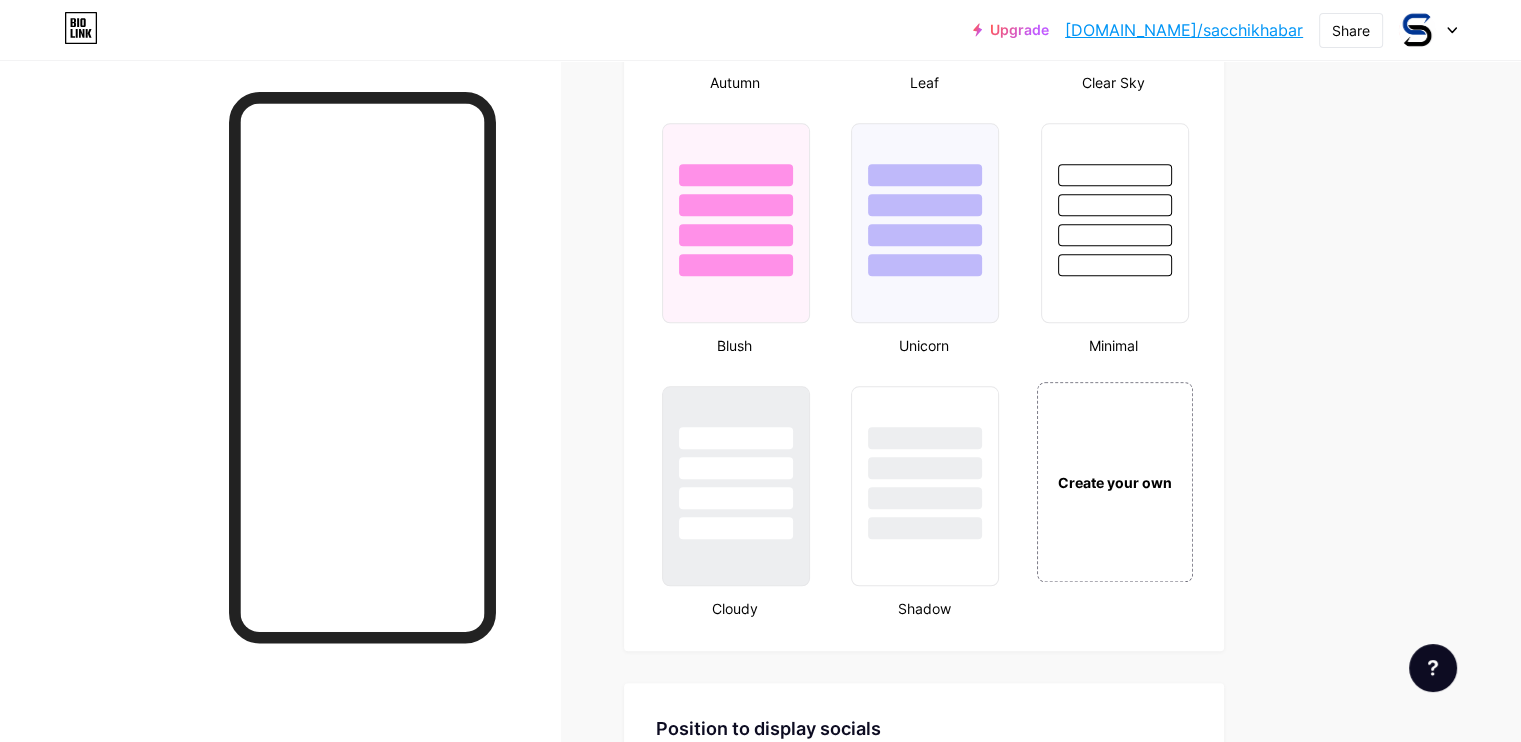 scroll, scrollTop: 2068, scrollLeft: 0, axis: vertical 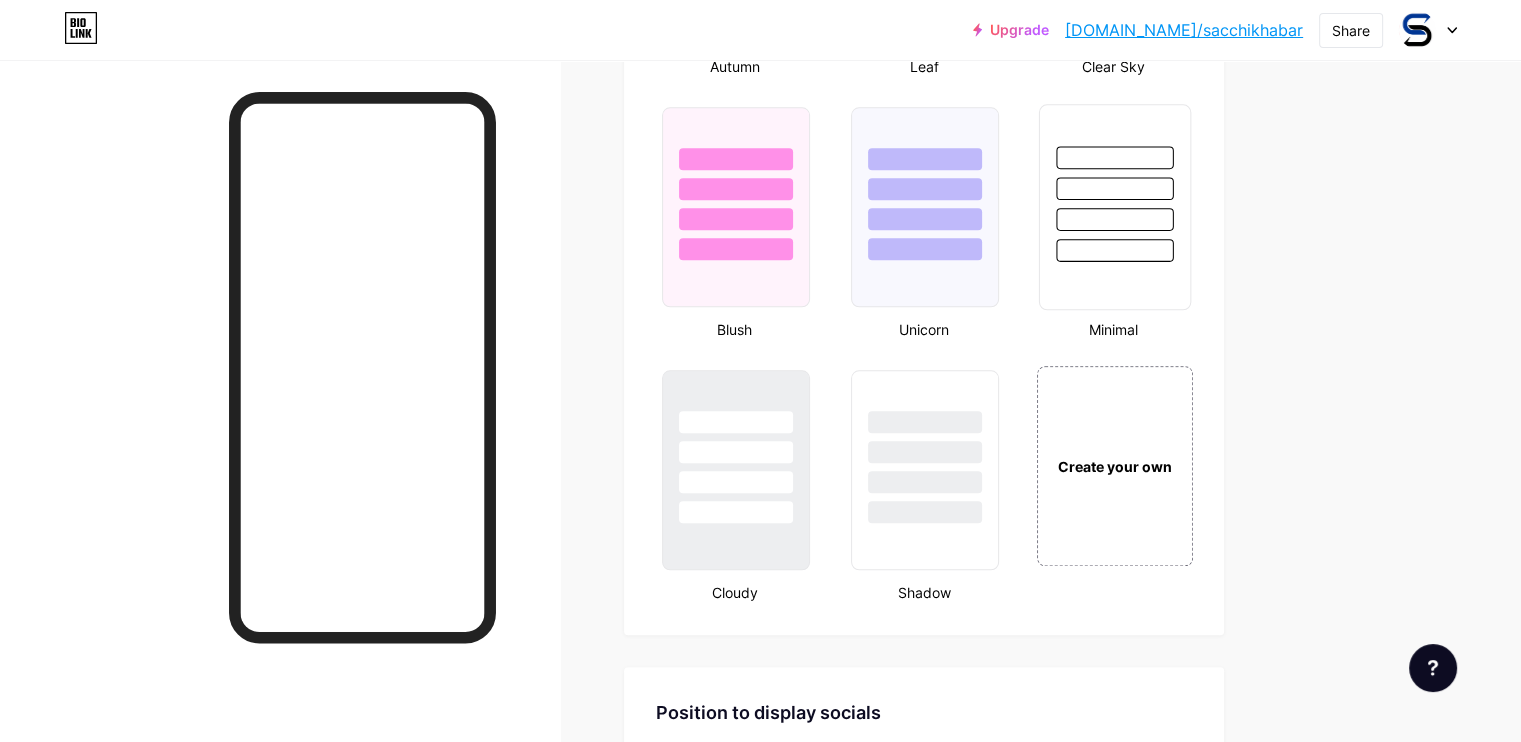 click at bounding box center (1114, 219) 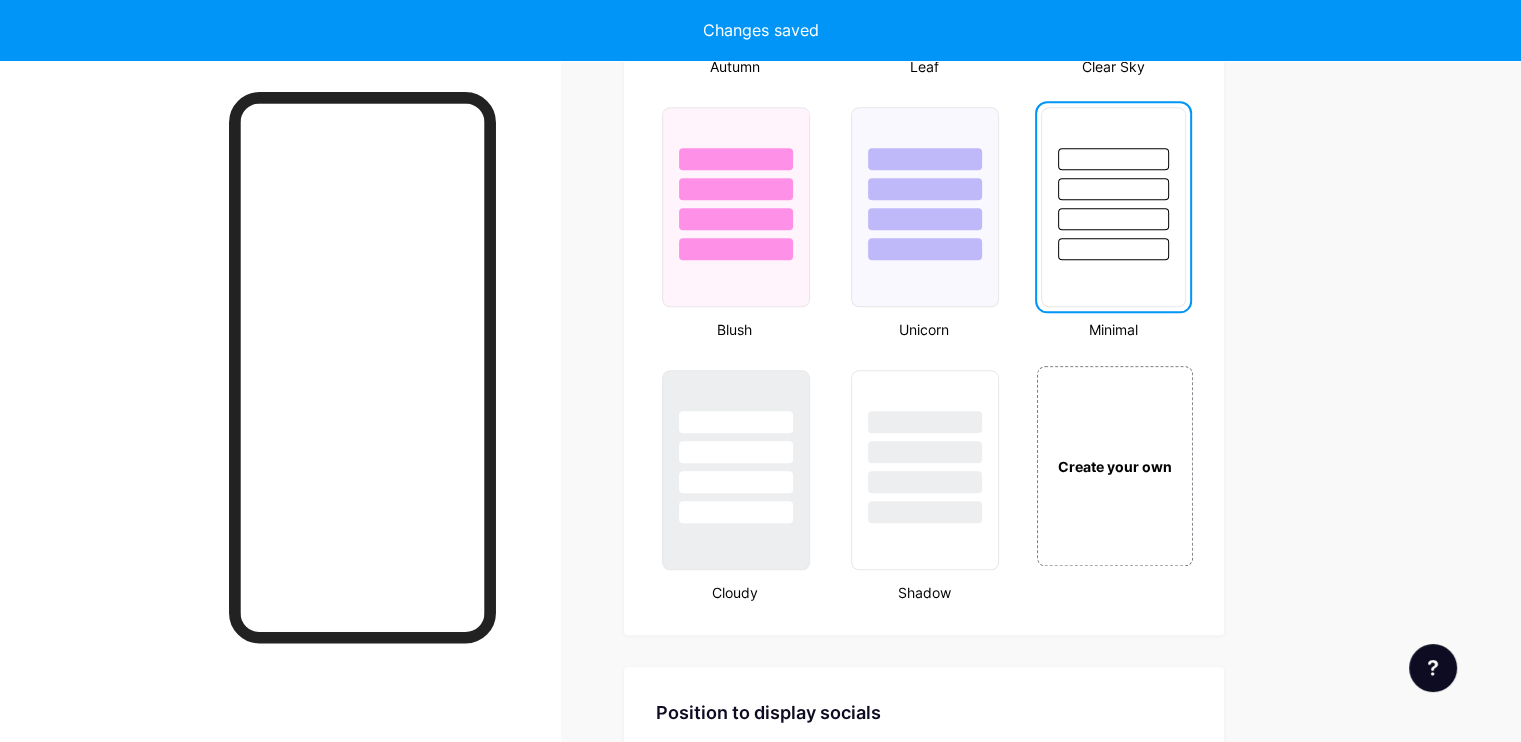 click at bounding box center (1113, 219) 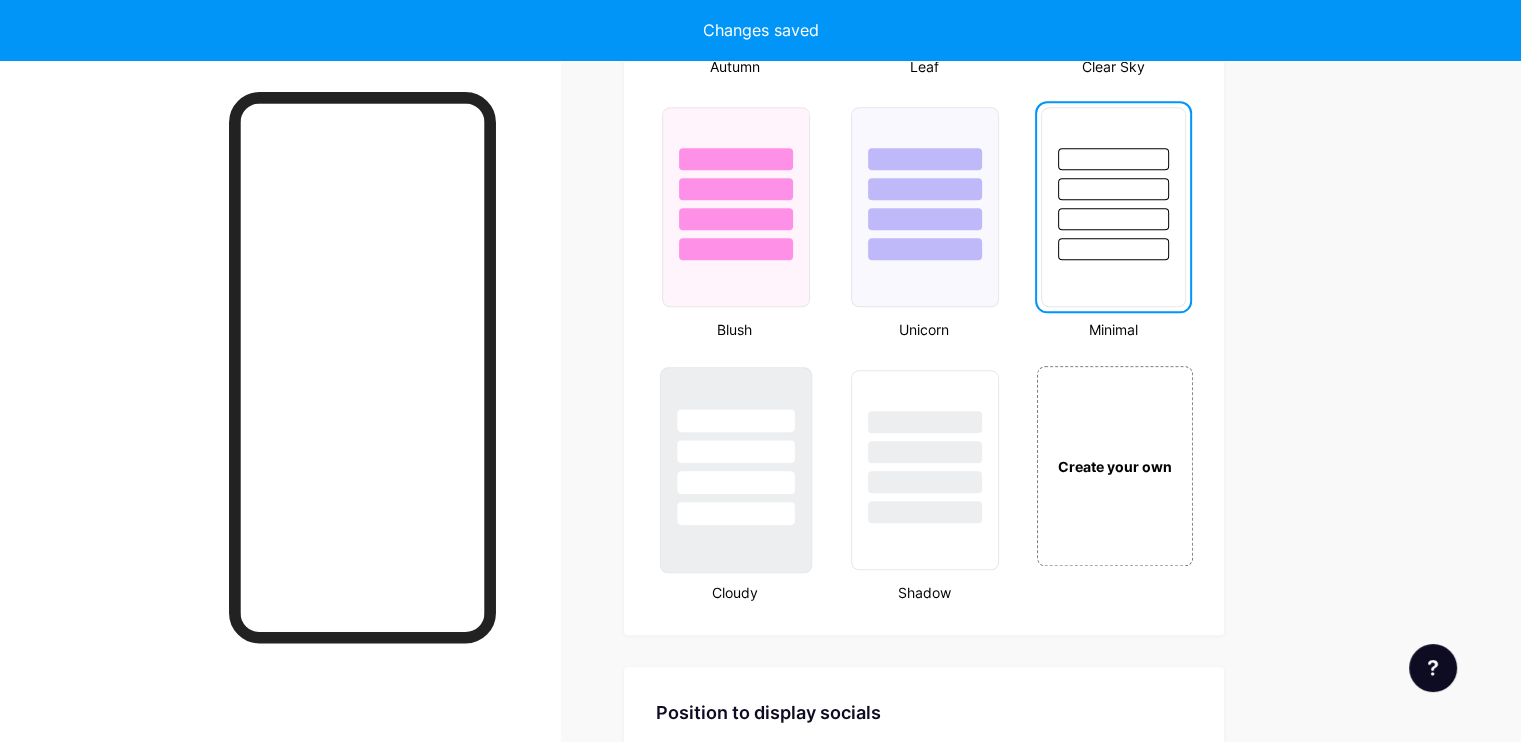 click at bounding box center (735, 482) 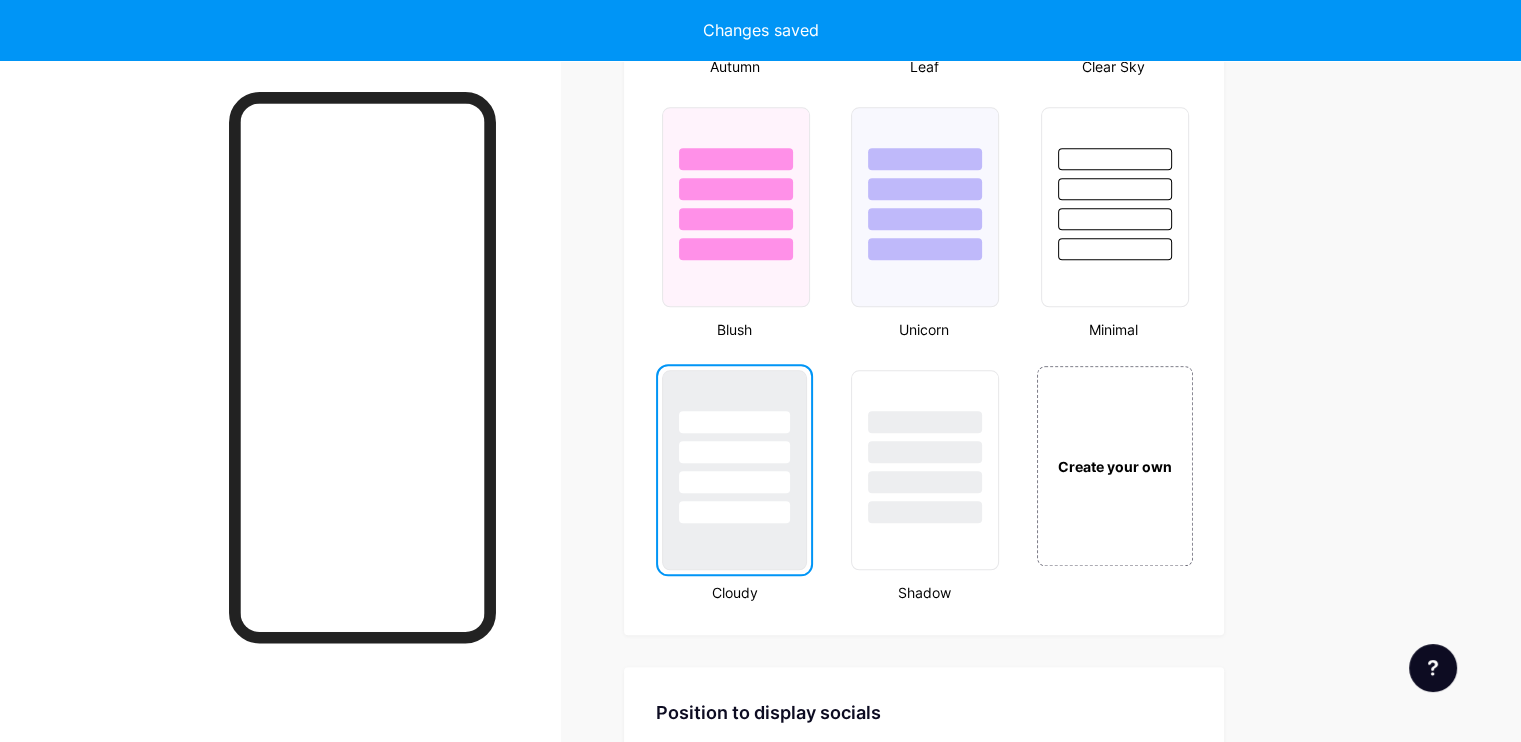 click at bounding box center [734, 482] 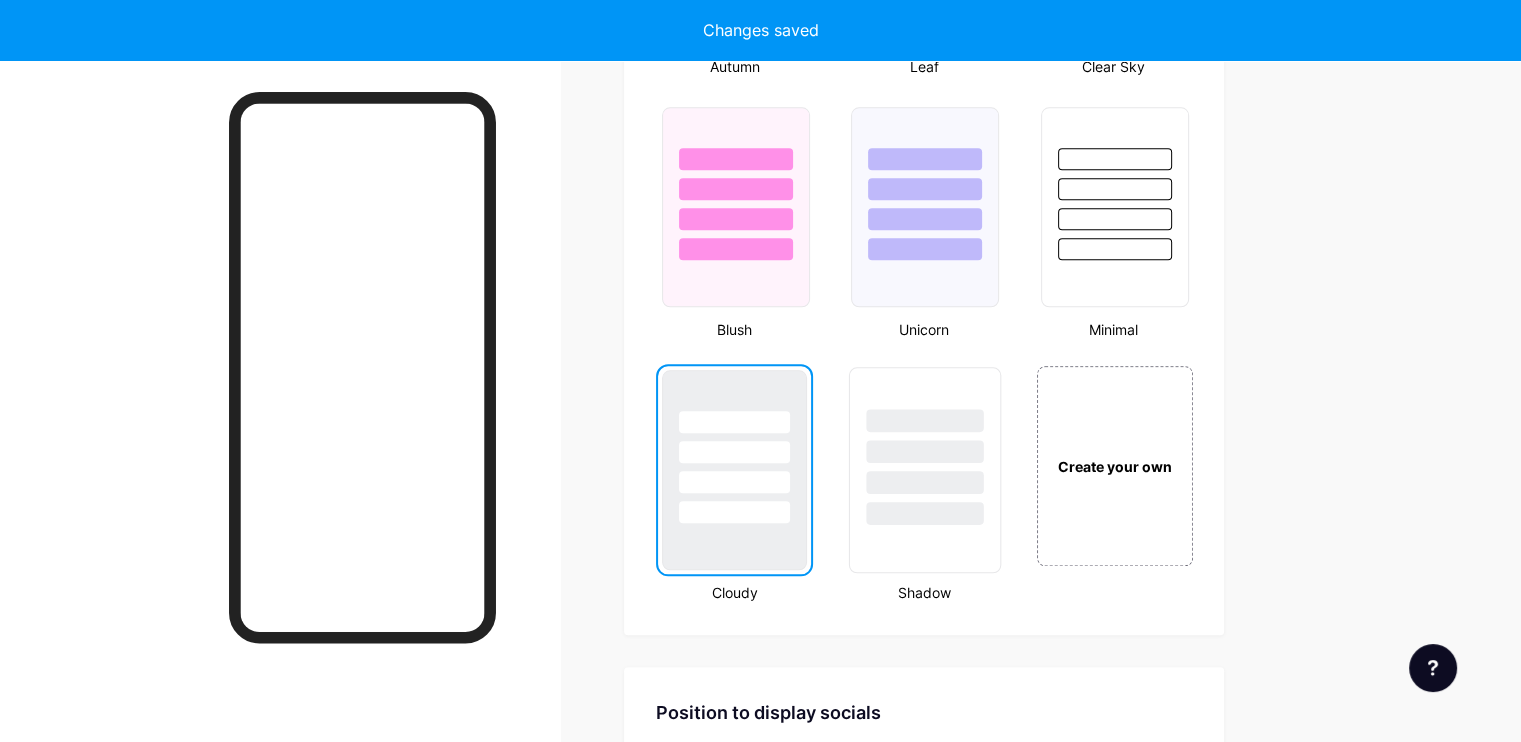 click at bounding box center (925, 482) 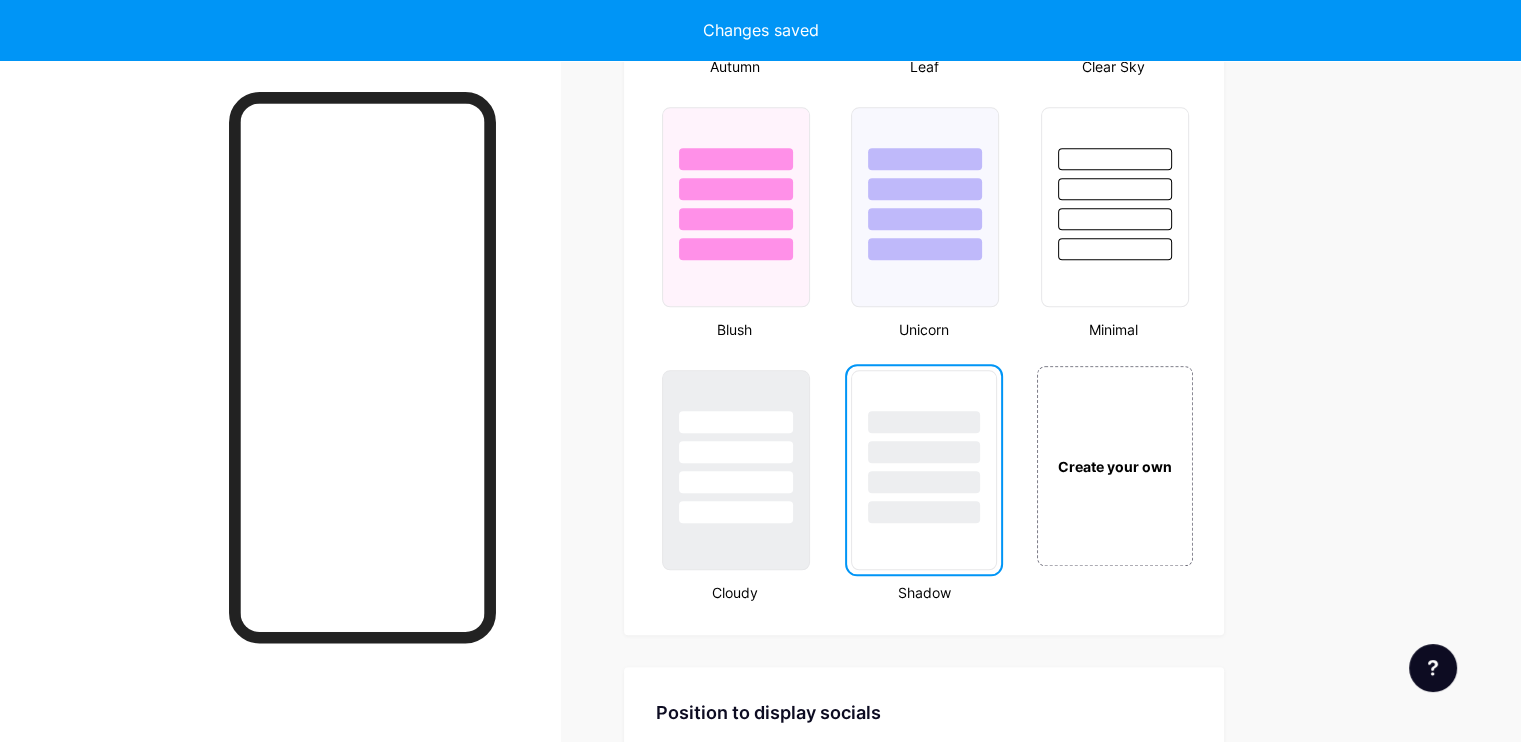 click at bounding box center [923, 482] 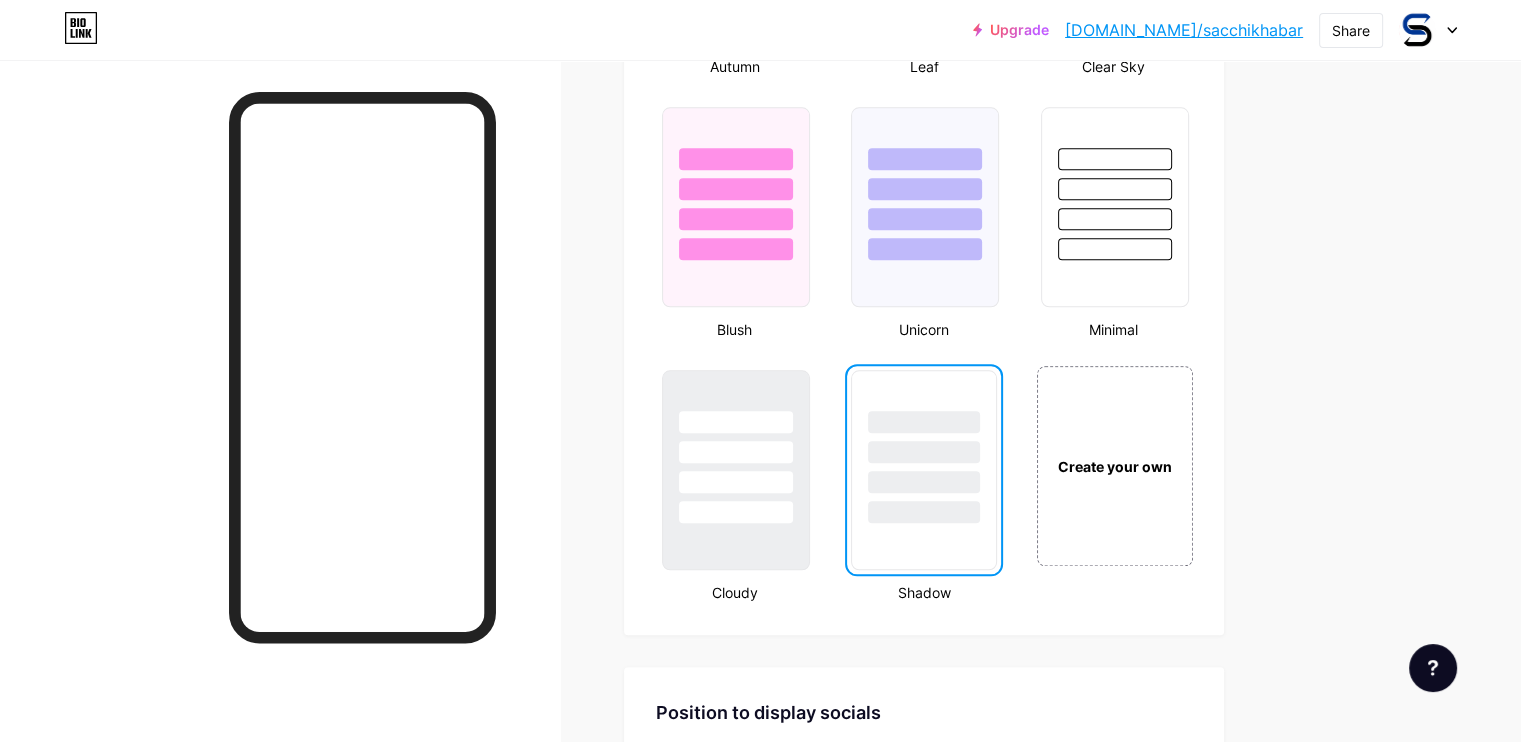 click at bounding box center [923, 482] 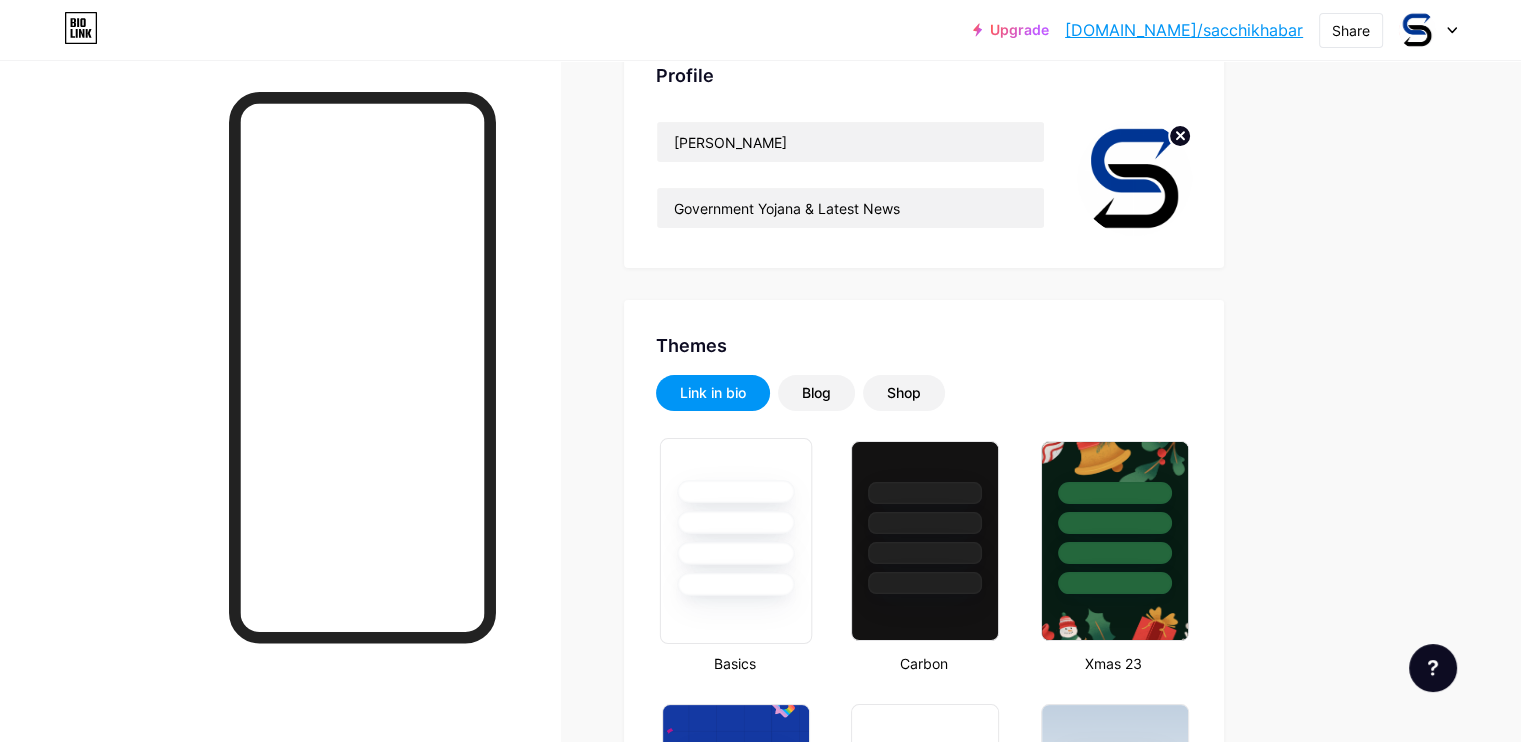 scroll, scrollTop: 159, scrollLeft: 0, axis: vertical 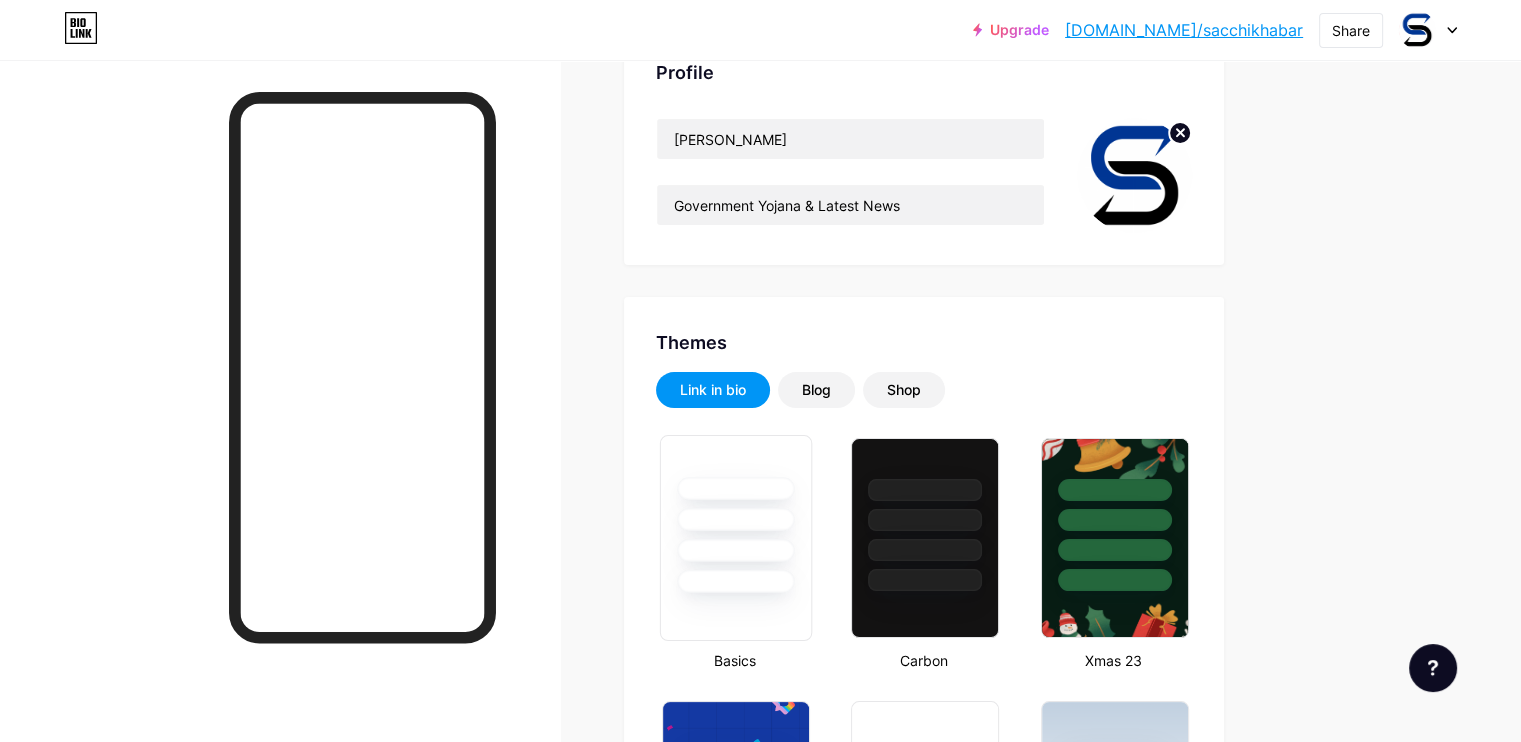 click at bounding box center [735, 550] 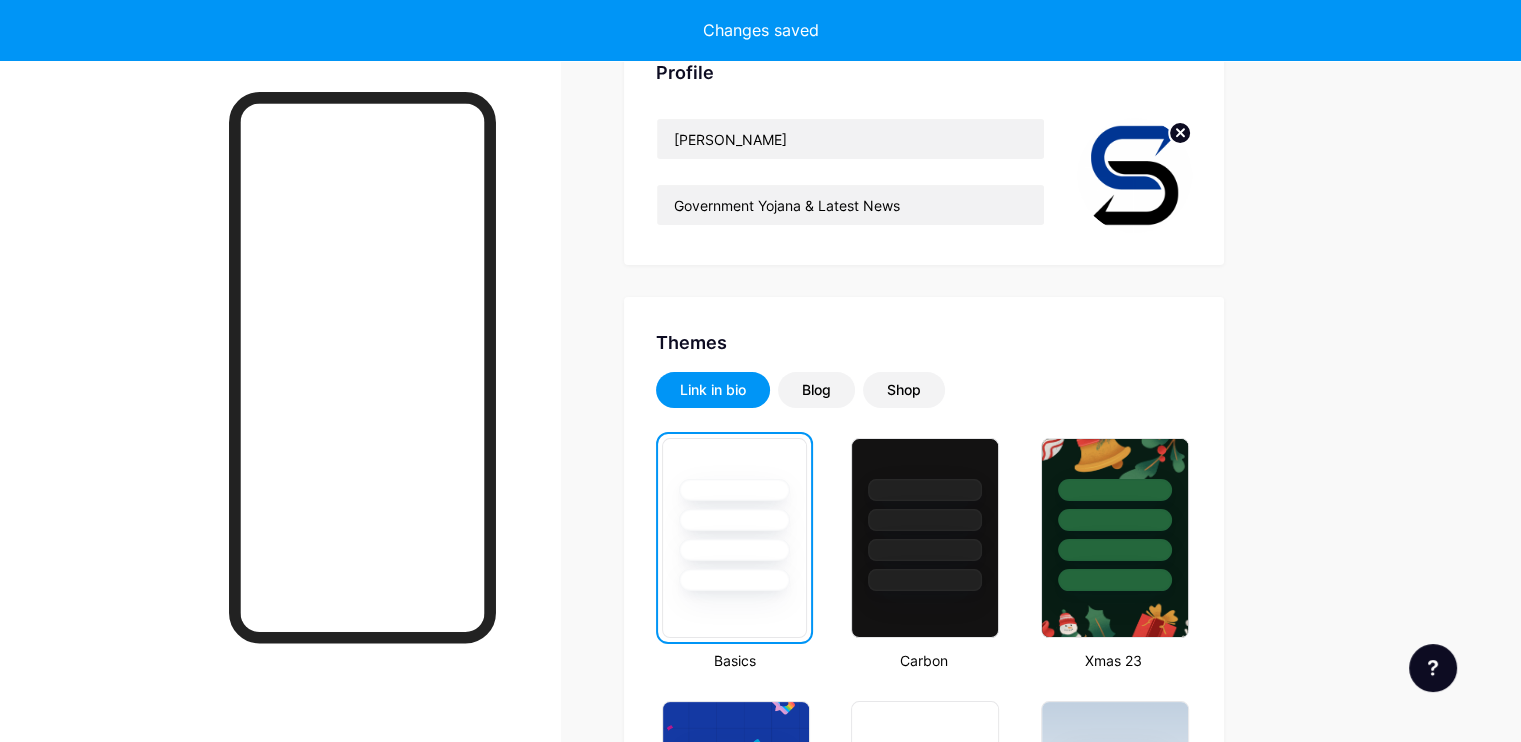 click at bounding box center (734, 515) 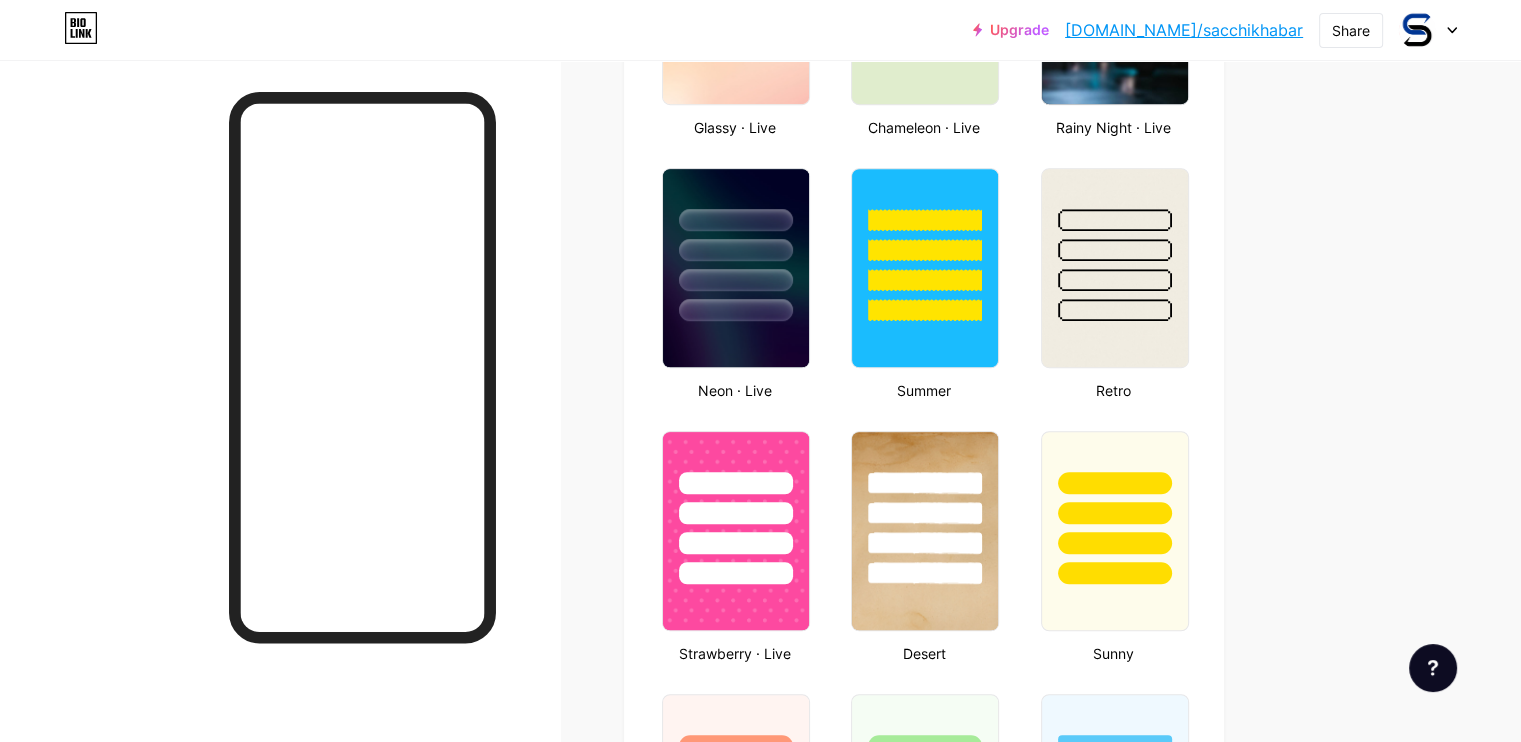 scroll, scrollTop: 1220, scrollLeft: 0, axis: vertical 